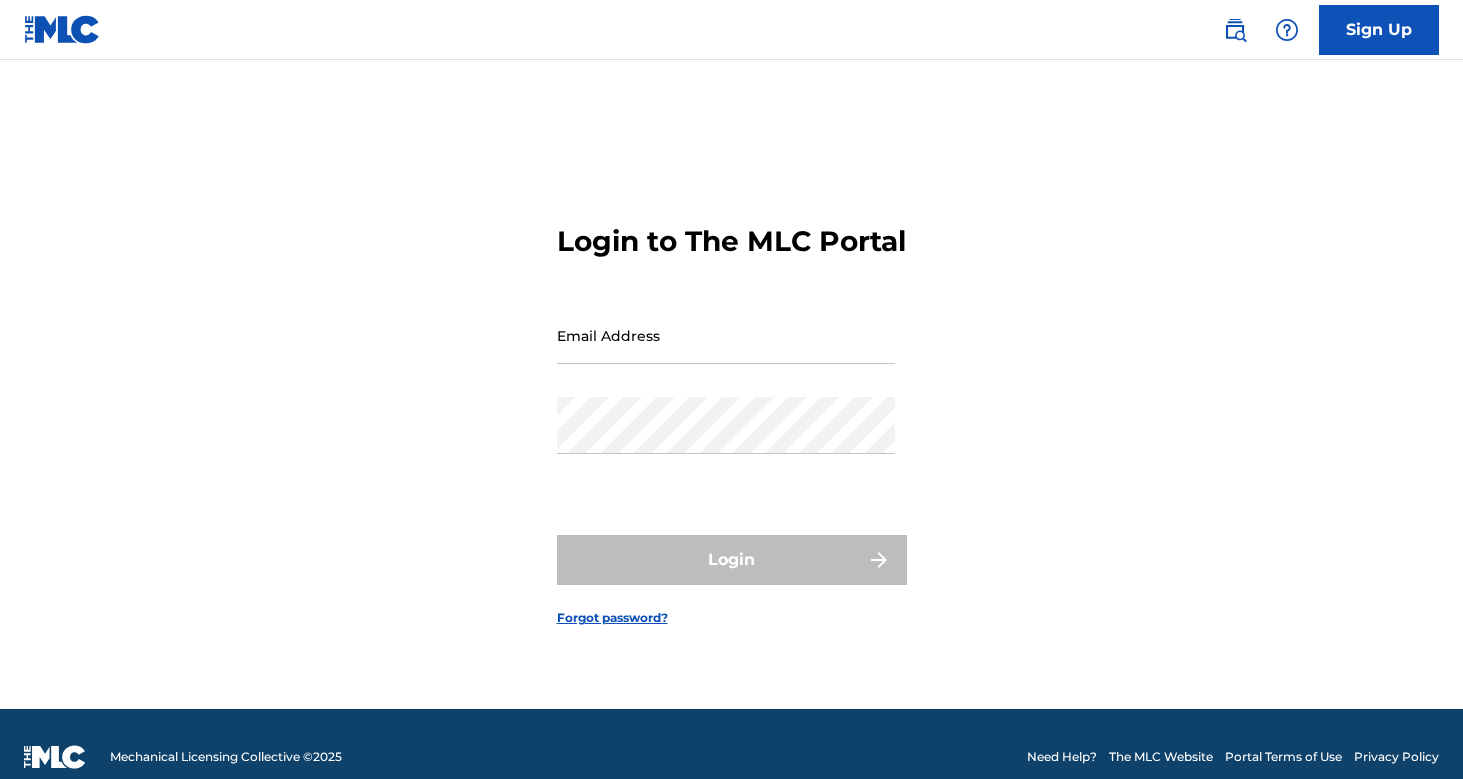 scroll, scrollTop: 0, scrollLeft: 0, axis: both 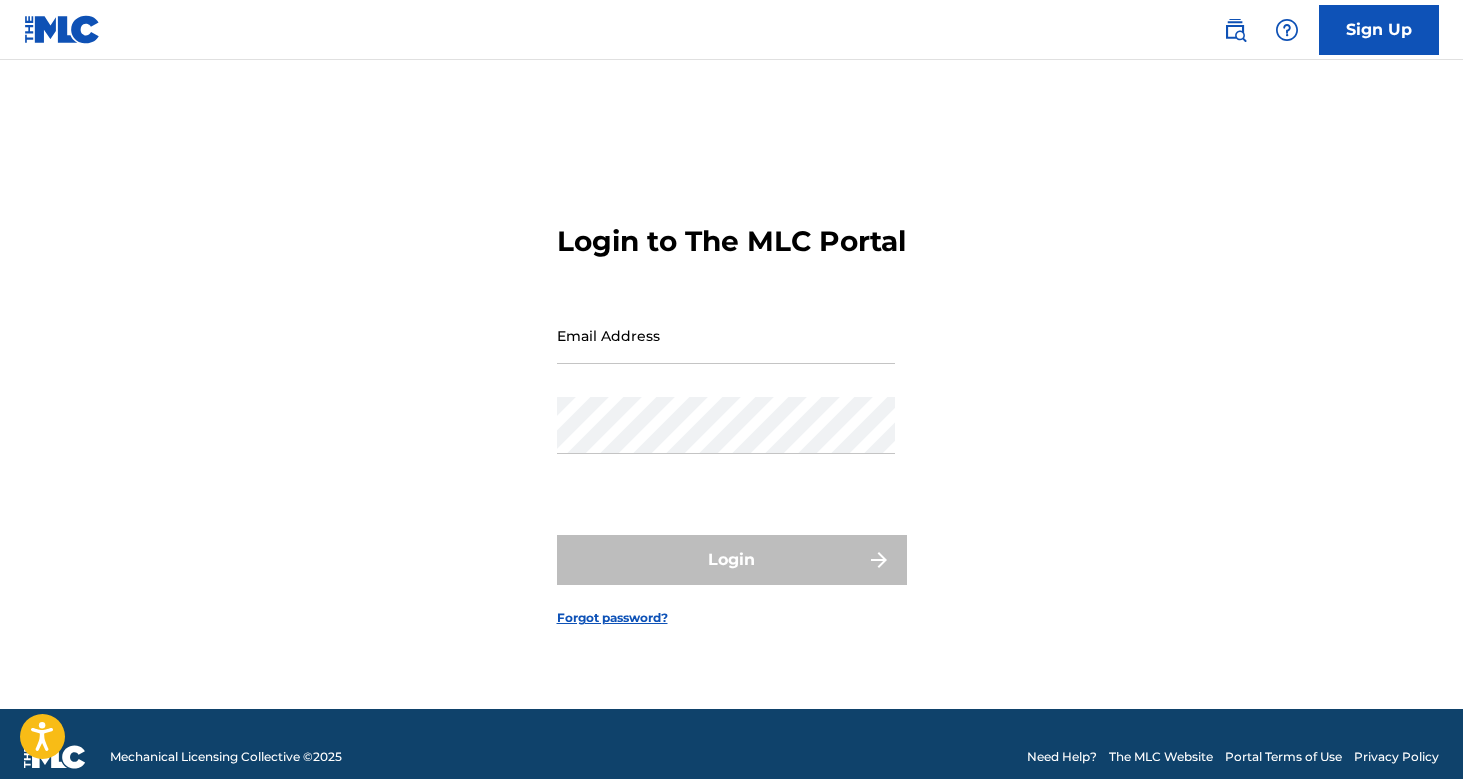 click on "Email Address" at bounding box center [726, 335] 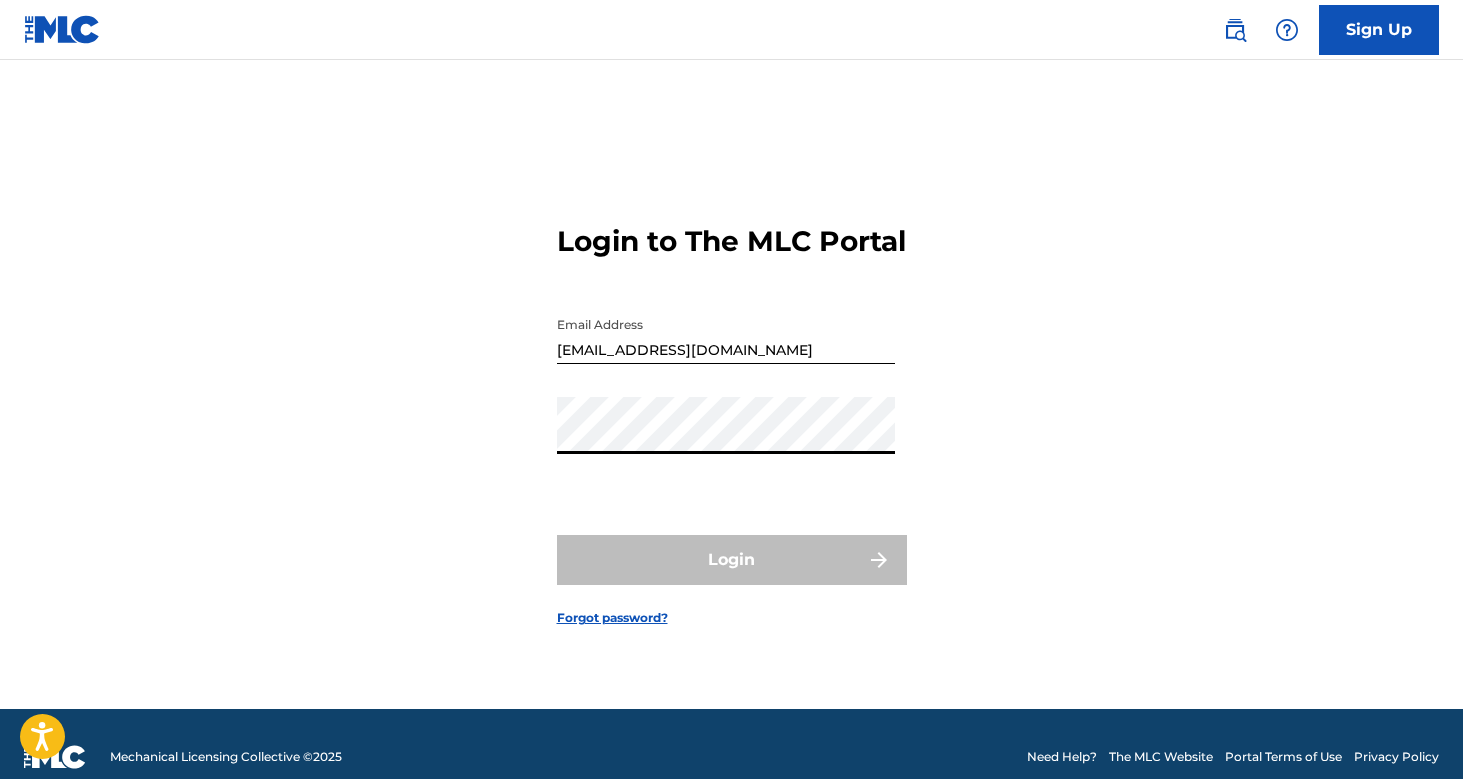 type on "[EMAIL_ADDRESS][DOMAIN_NAME]" 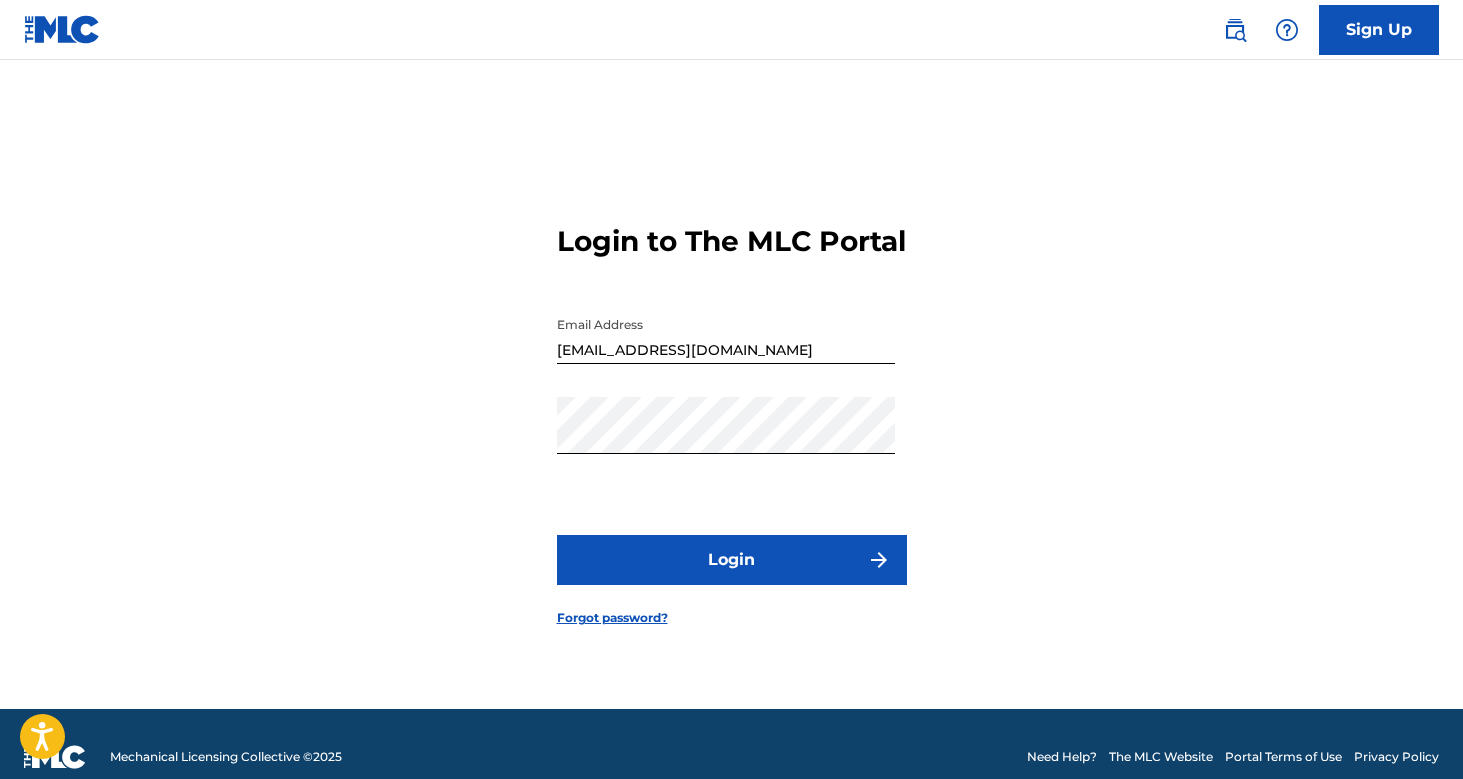 click on "Login" at bounding box center [732, 560] 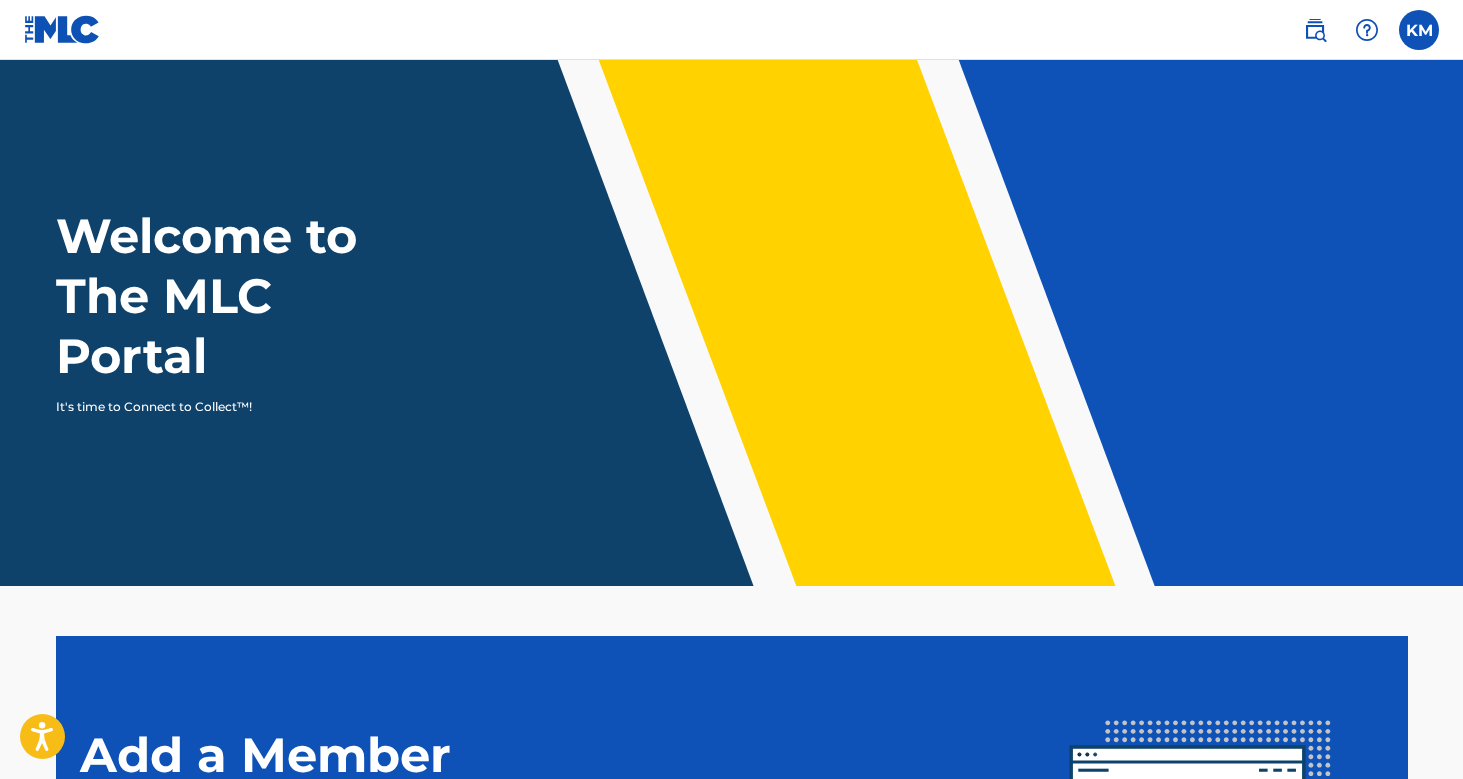 scroll, scrollTop: 0, scrollLeft: 0, axis: both 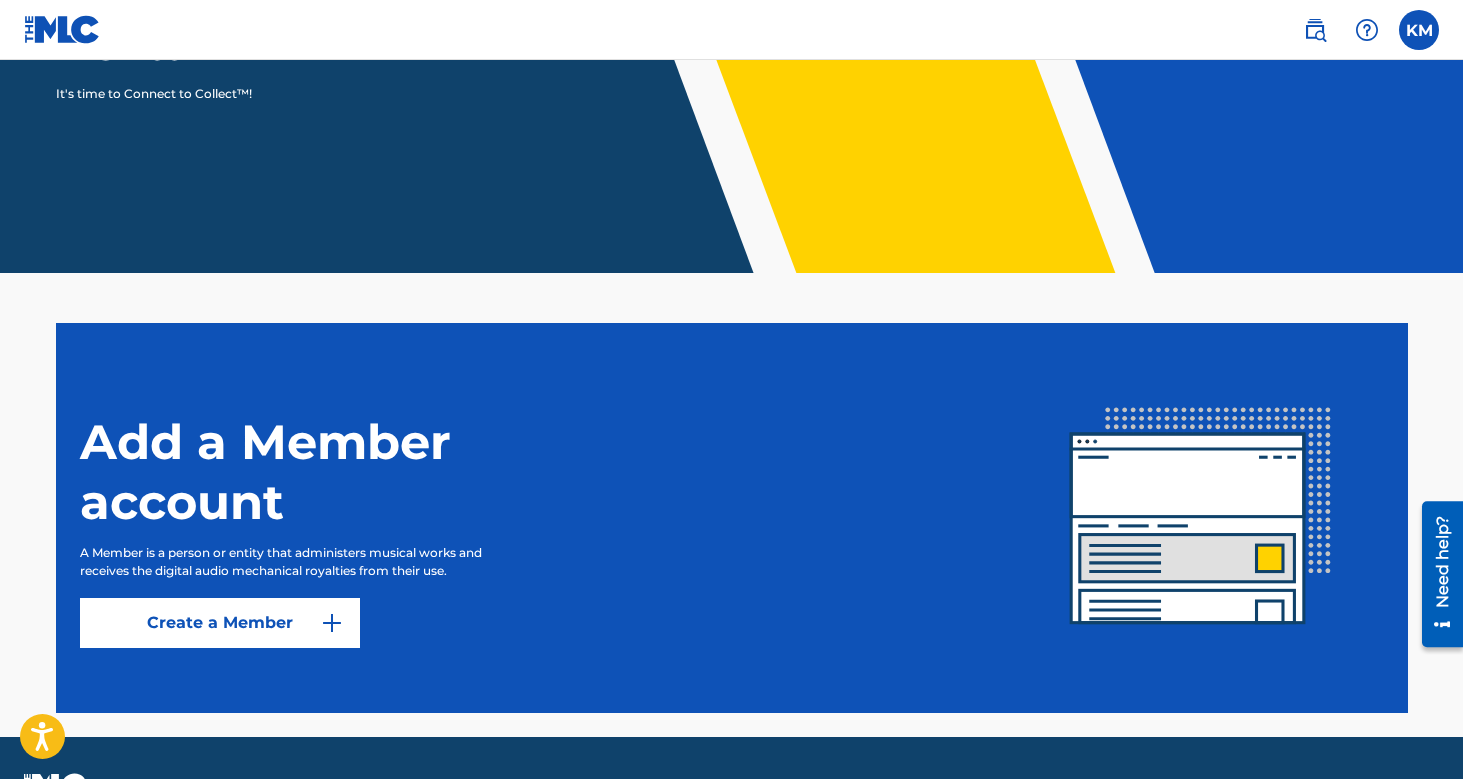click at bounding box center (332, 623) 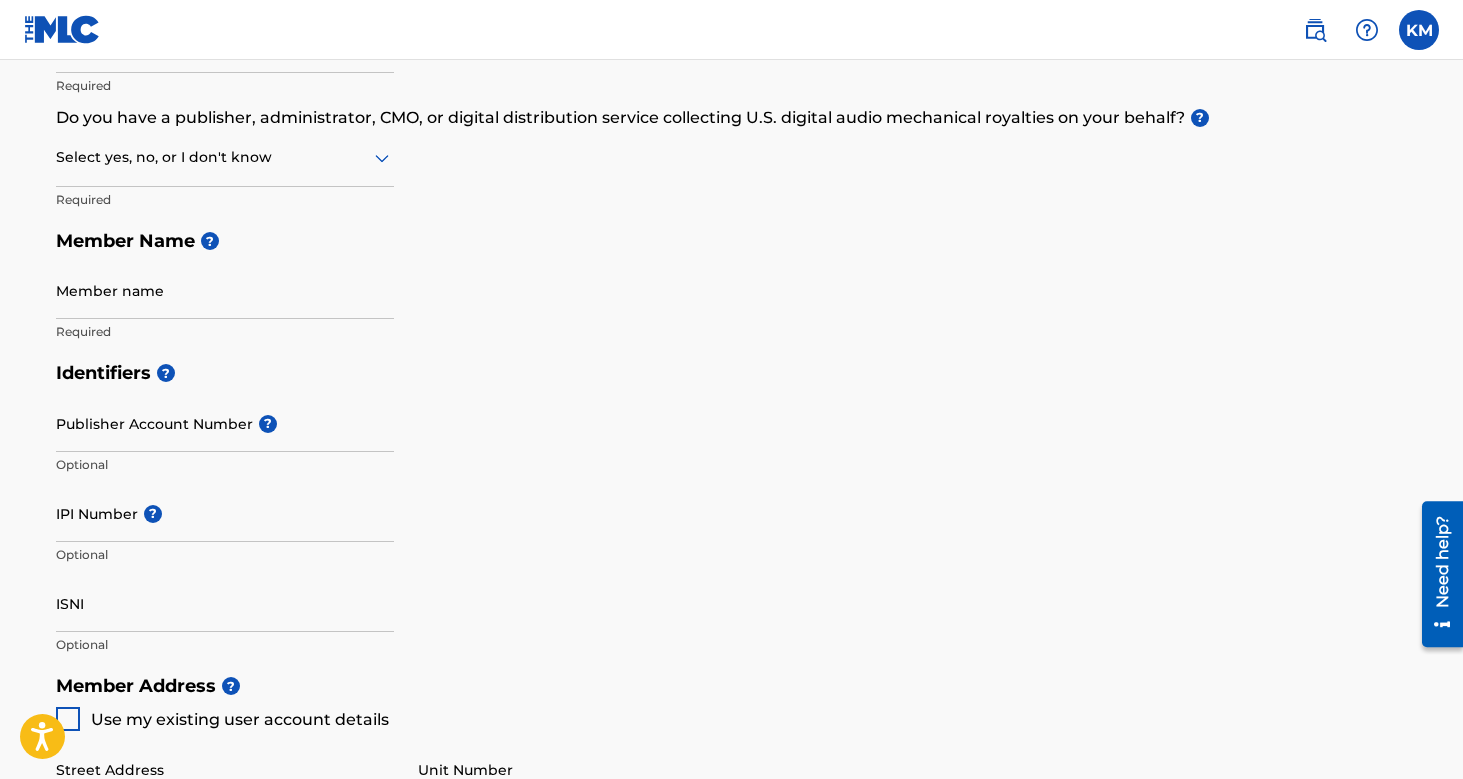 scroll, scrollTop: 0, scrollLeft: 0, axis: both 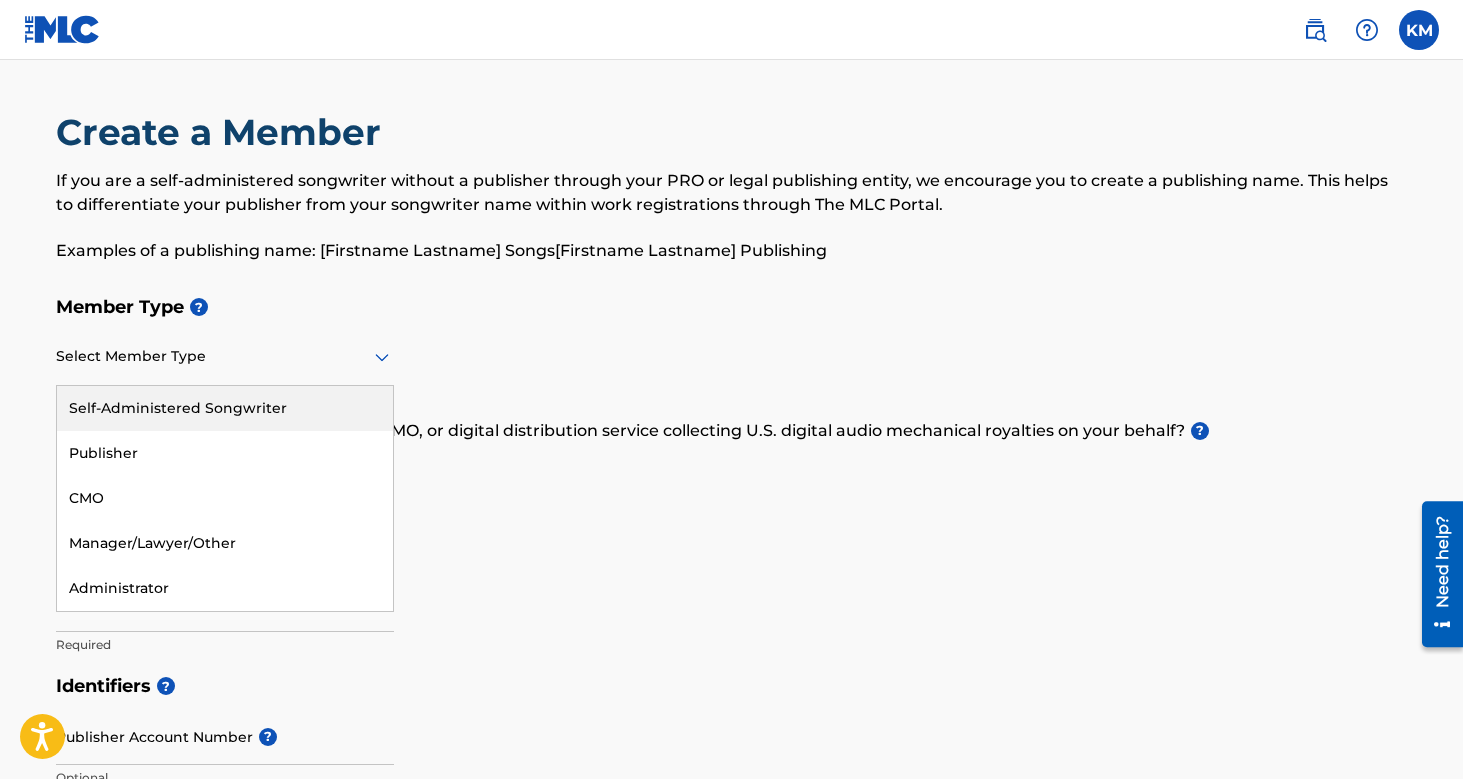 click 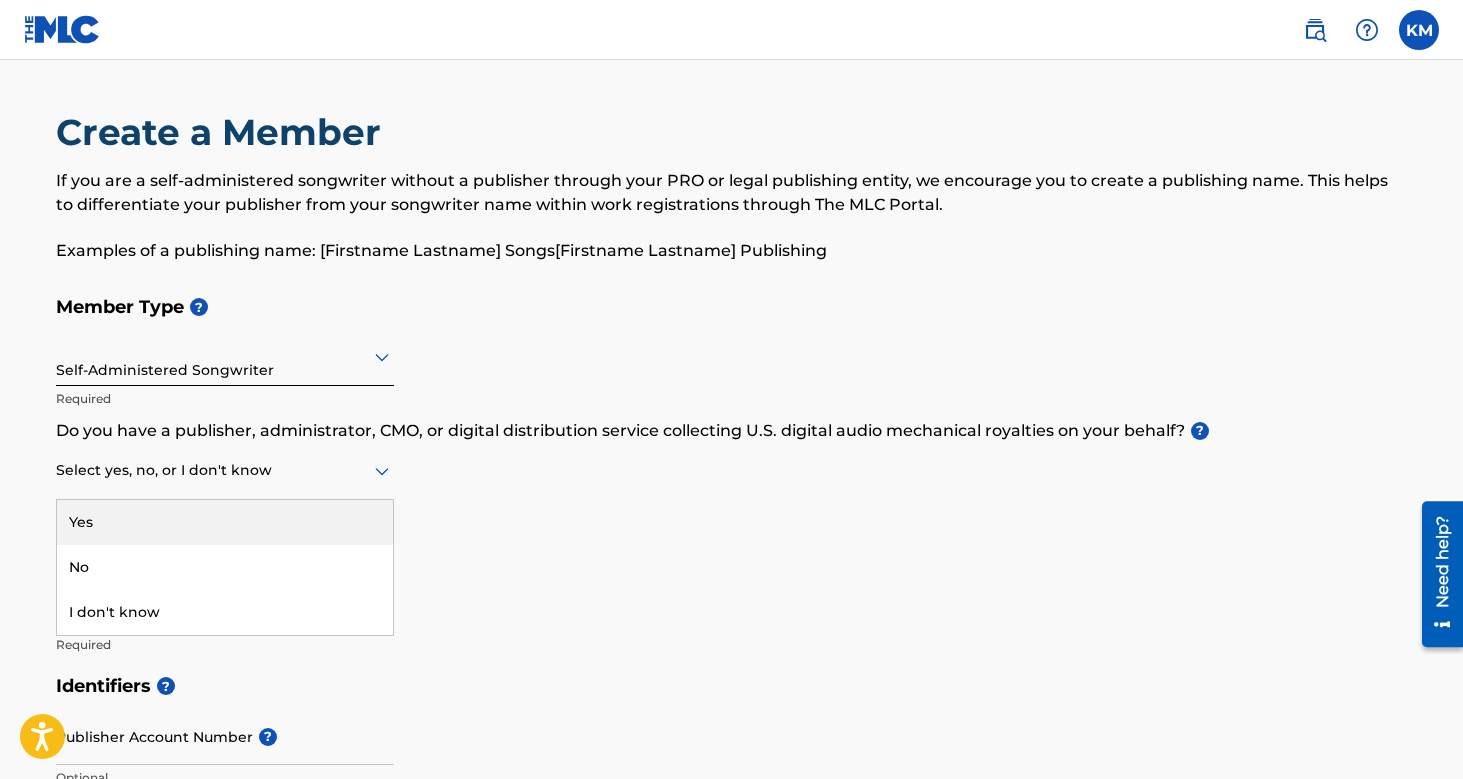 click 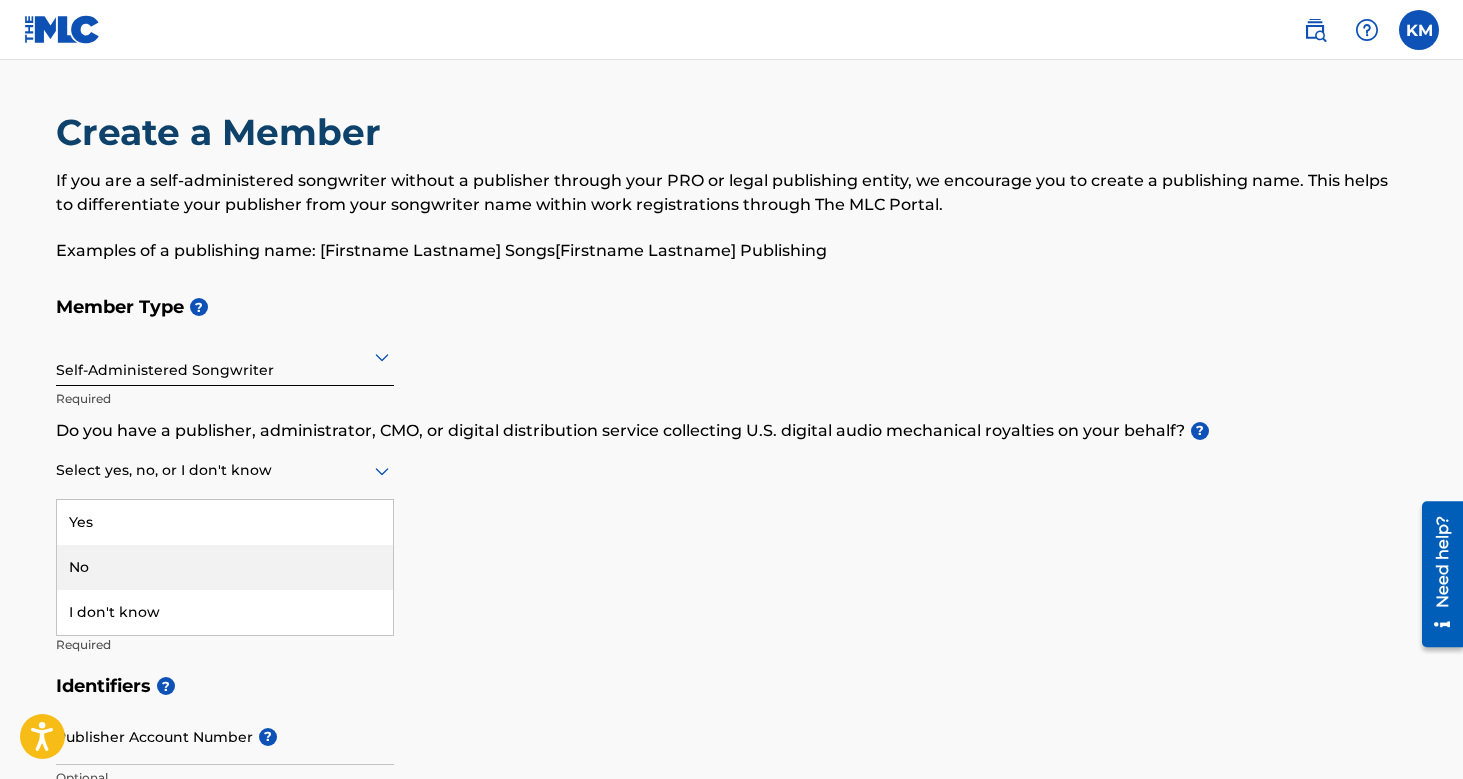 click on "No" at bounding box center [225, 567] 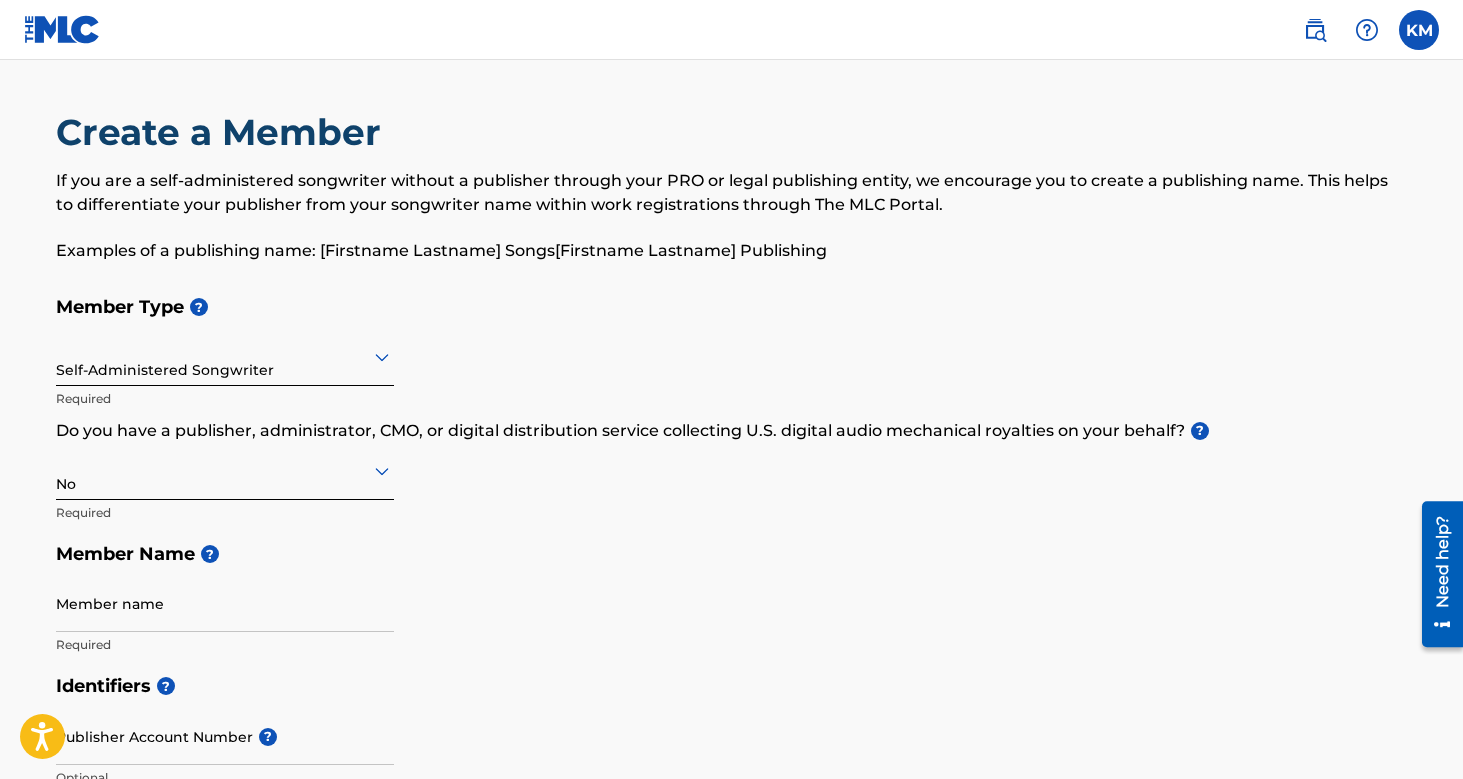 scroll, scrollTop: 70, scrollLeft: 0, axis: vertical 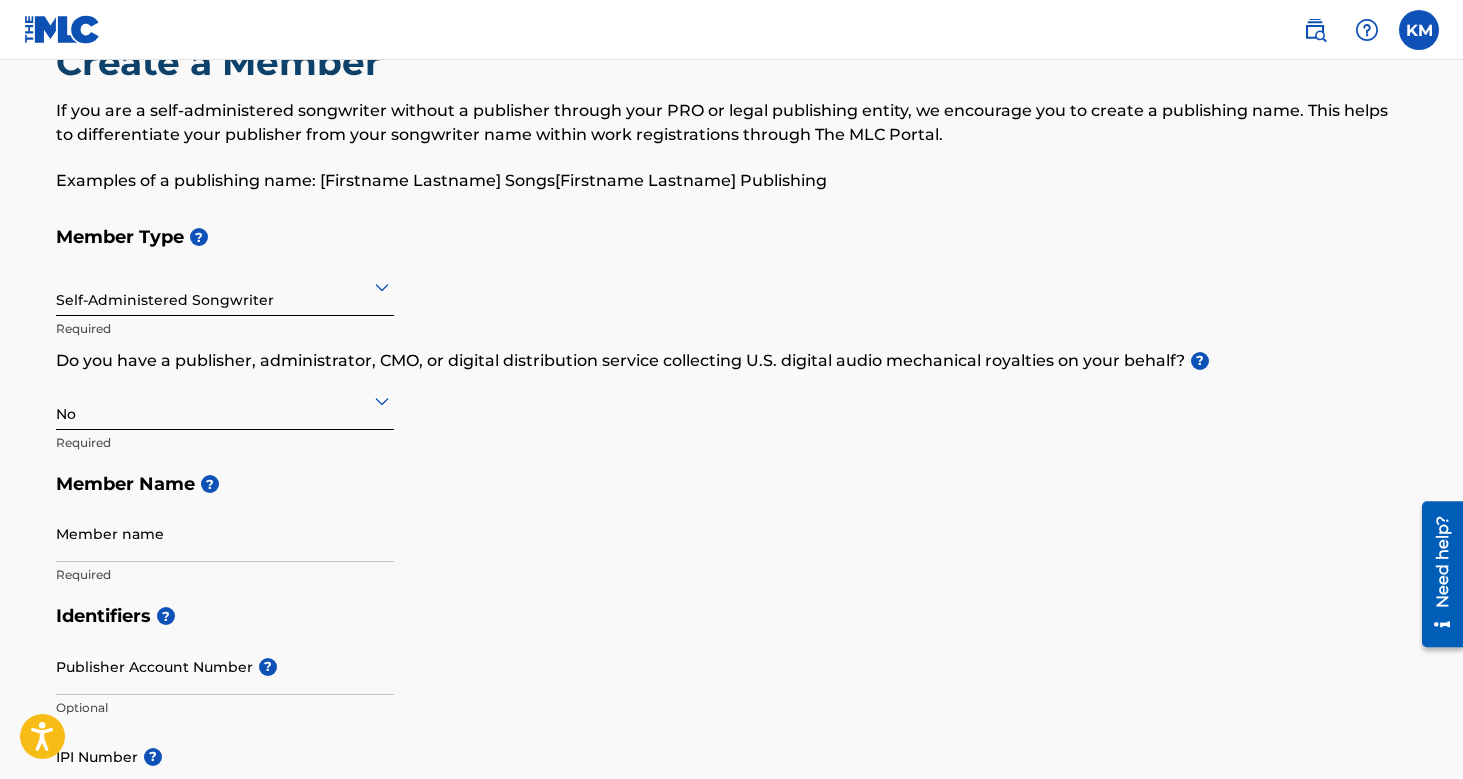 click on "Member name" at bounding box center [225, 533] 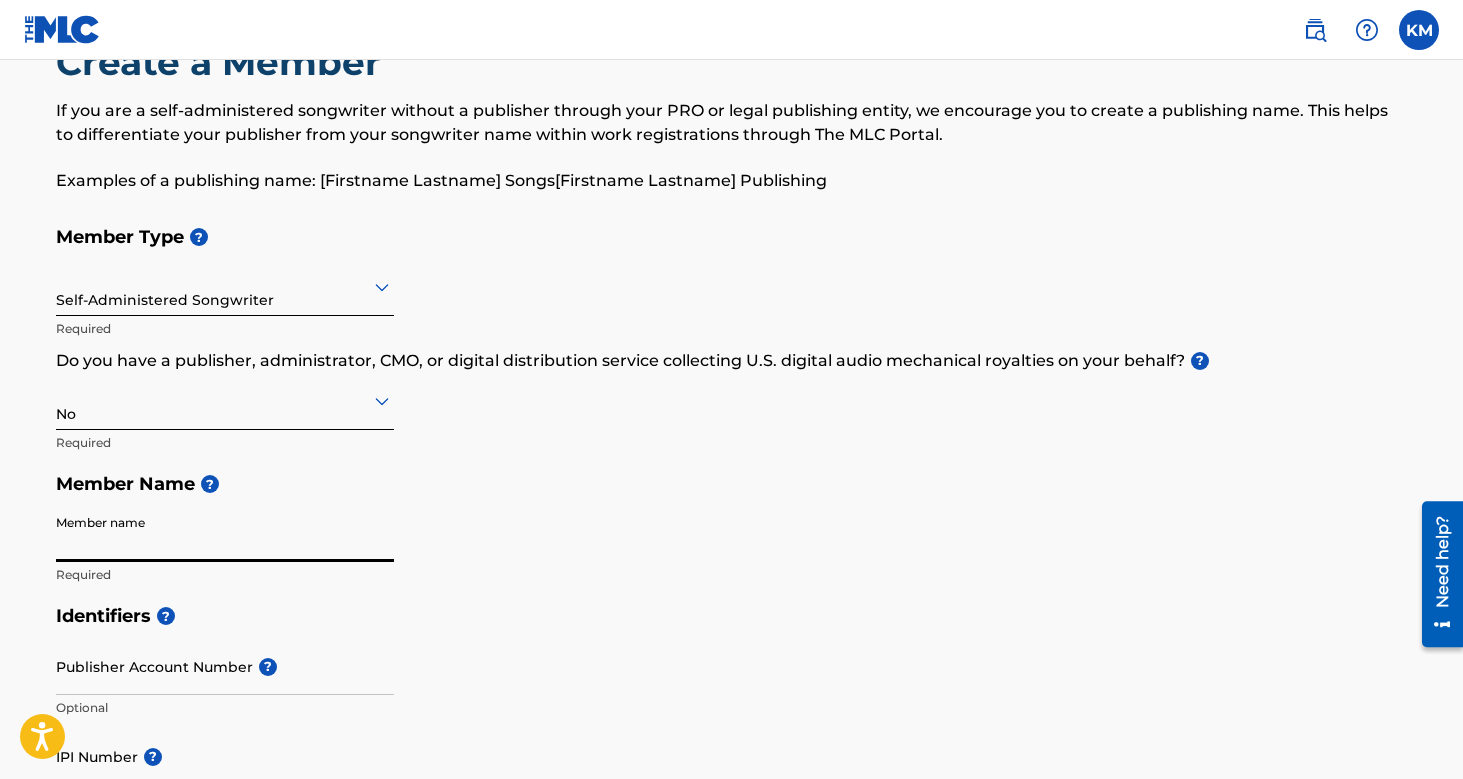 type on "[PERSON_NAME]" 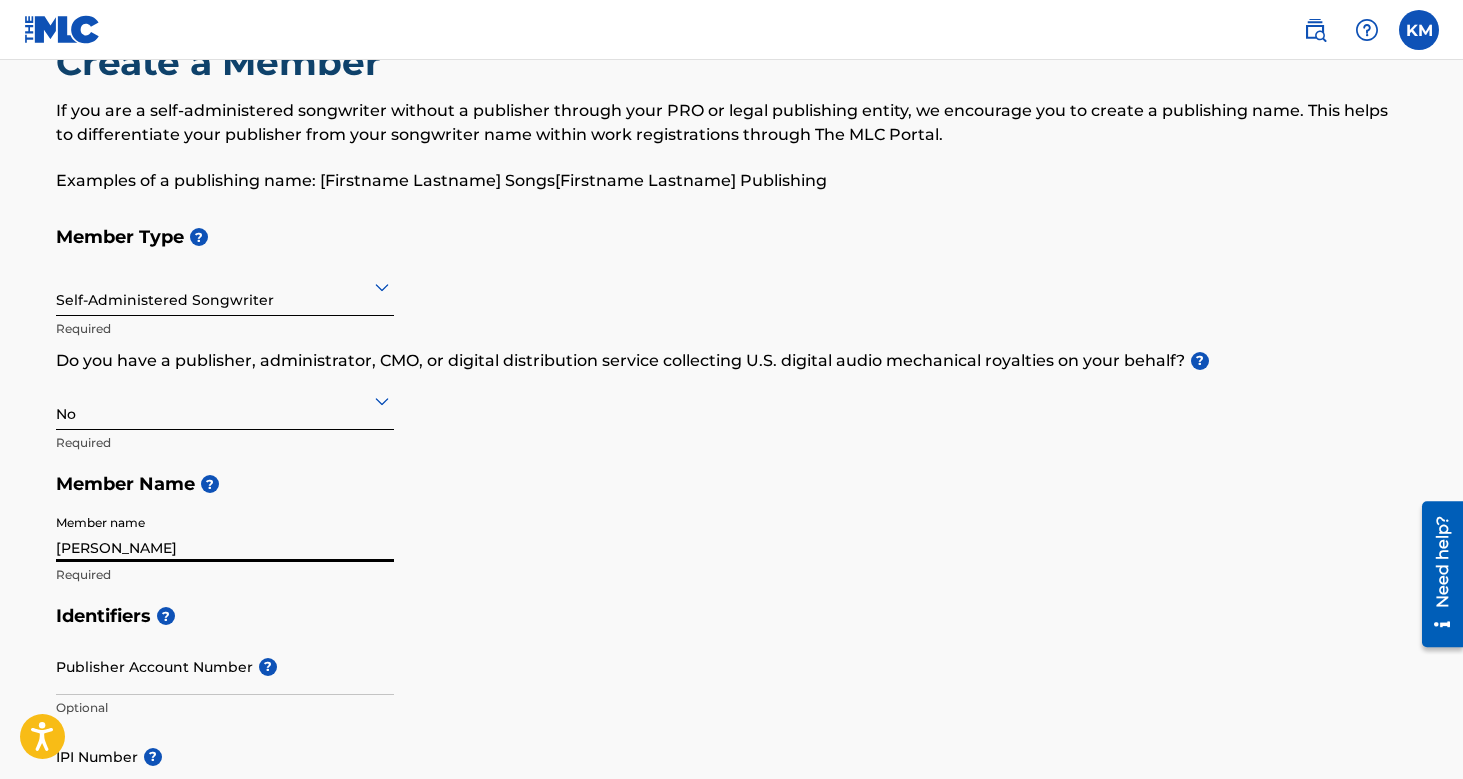 type on "[STREET_ADDRESS][PERSON_NAME]" 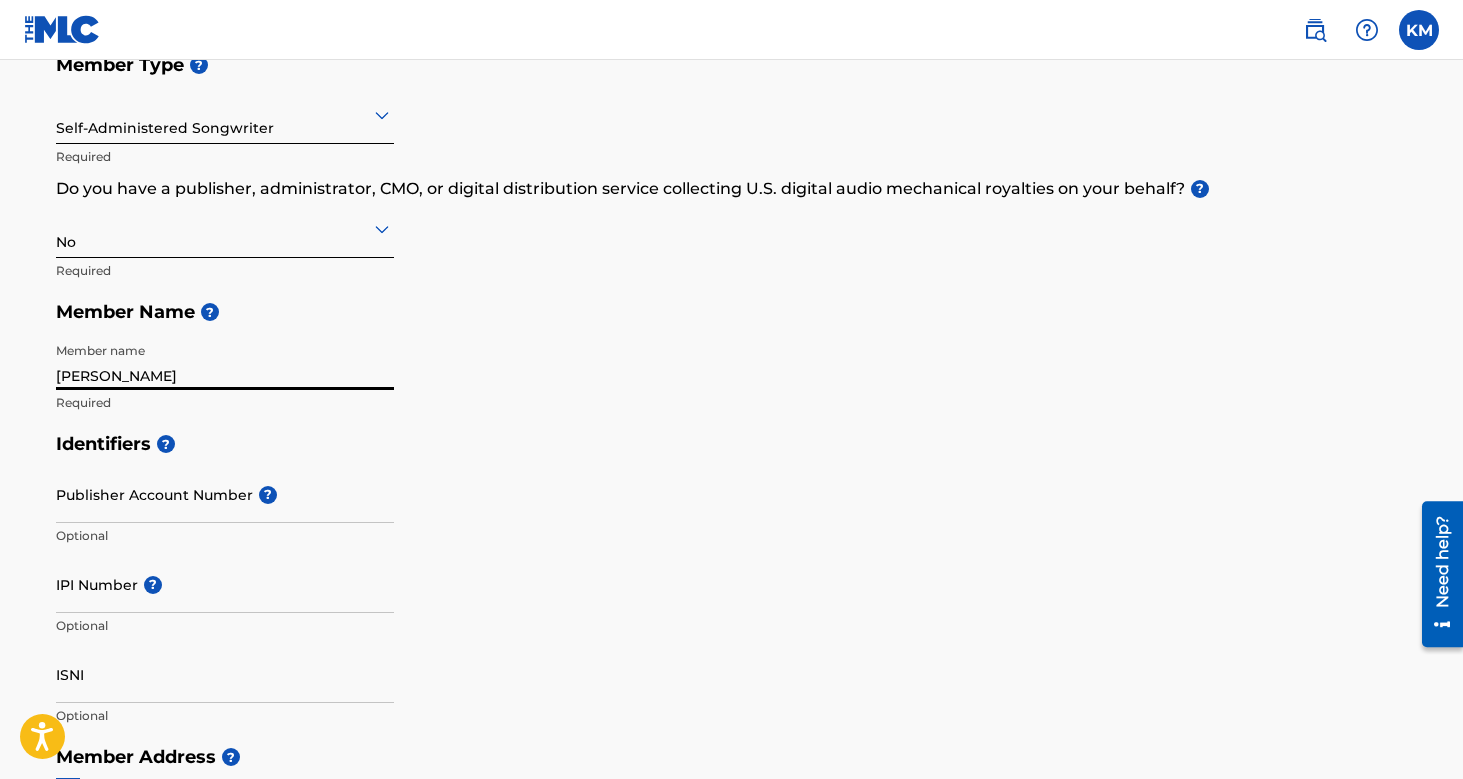 scroll, scrollTop: 255, scrollLeft: 0, axis: vertical 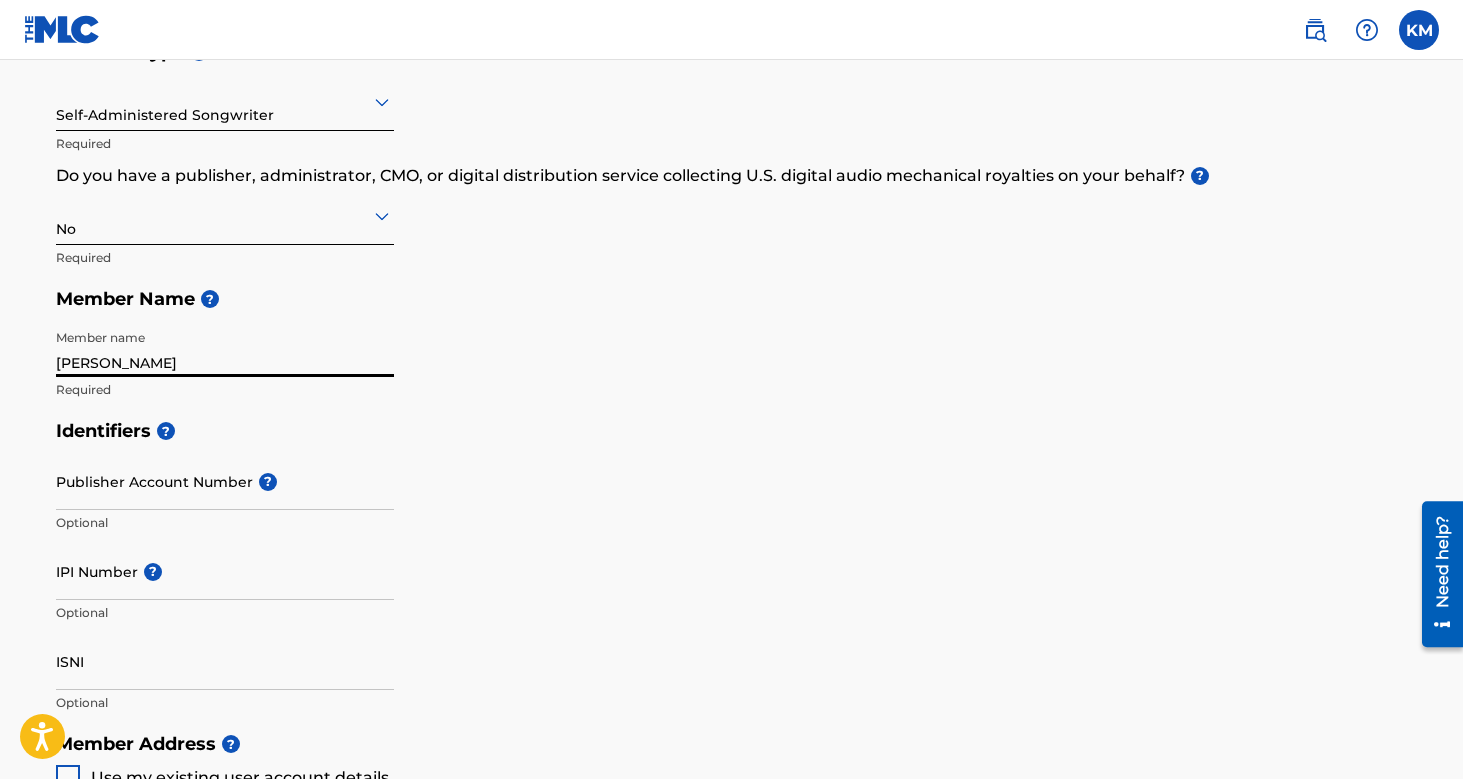click on "Publisher Account Number ?" at bounding box center [225, 481] 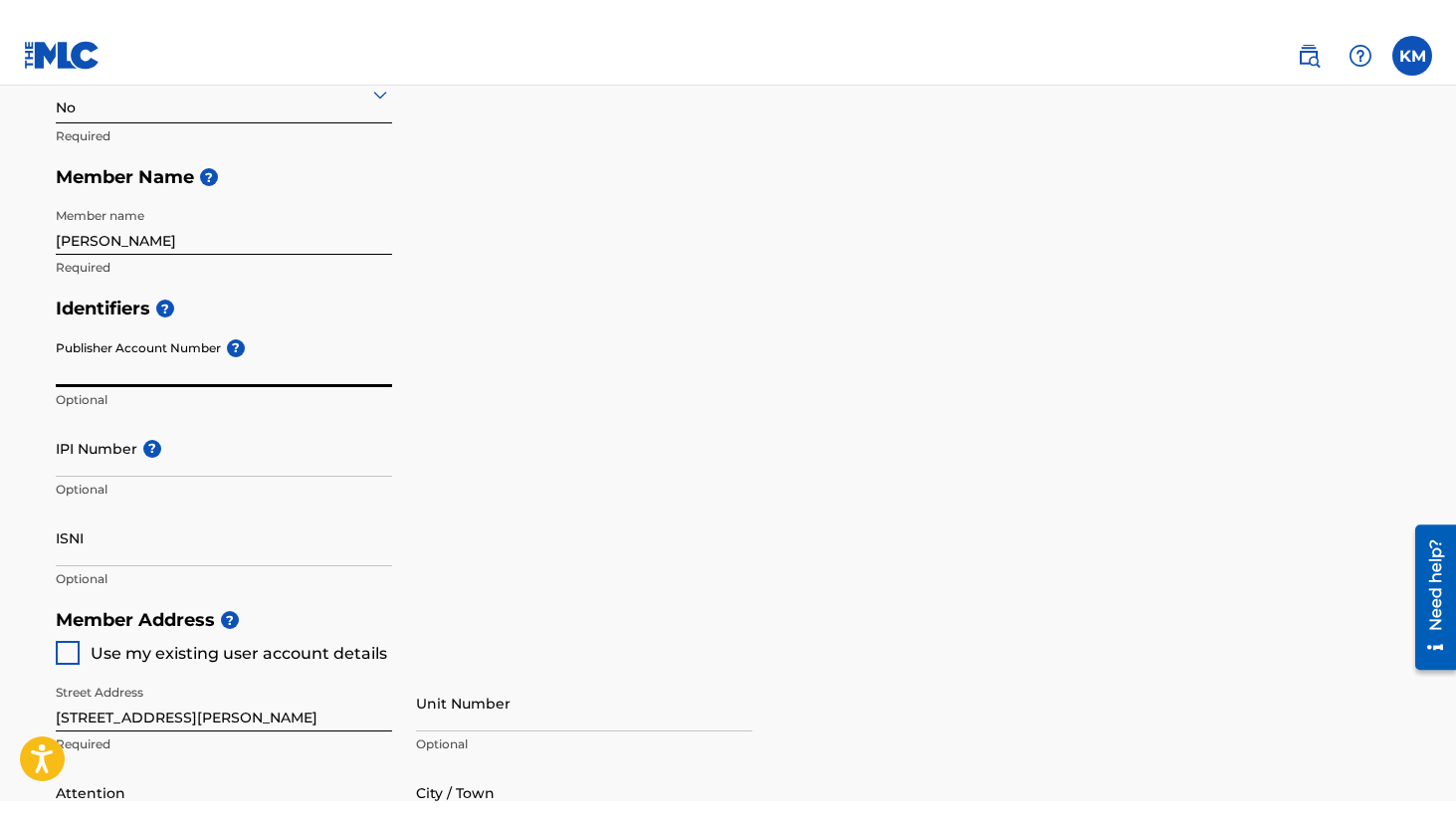 scroll, scrollTop: 398, scrollLeft: 0, axis: vertical 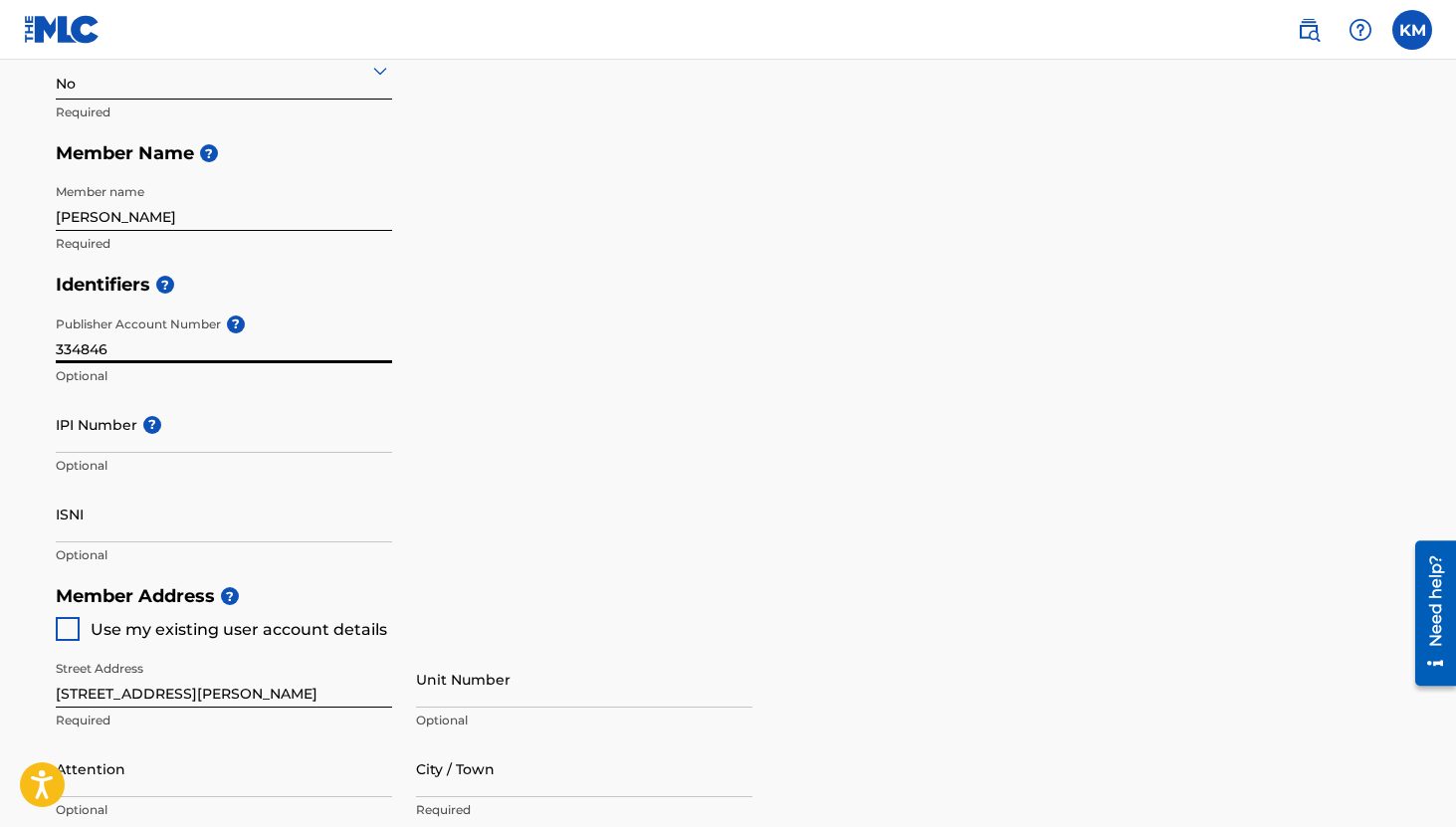 type on "334846" 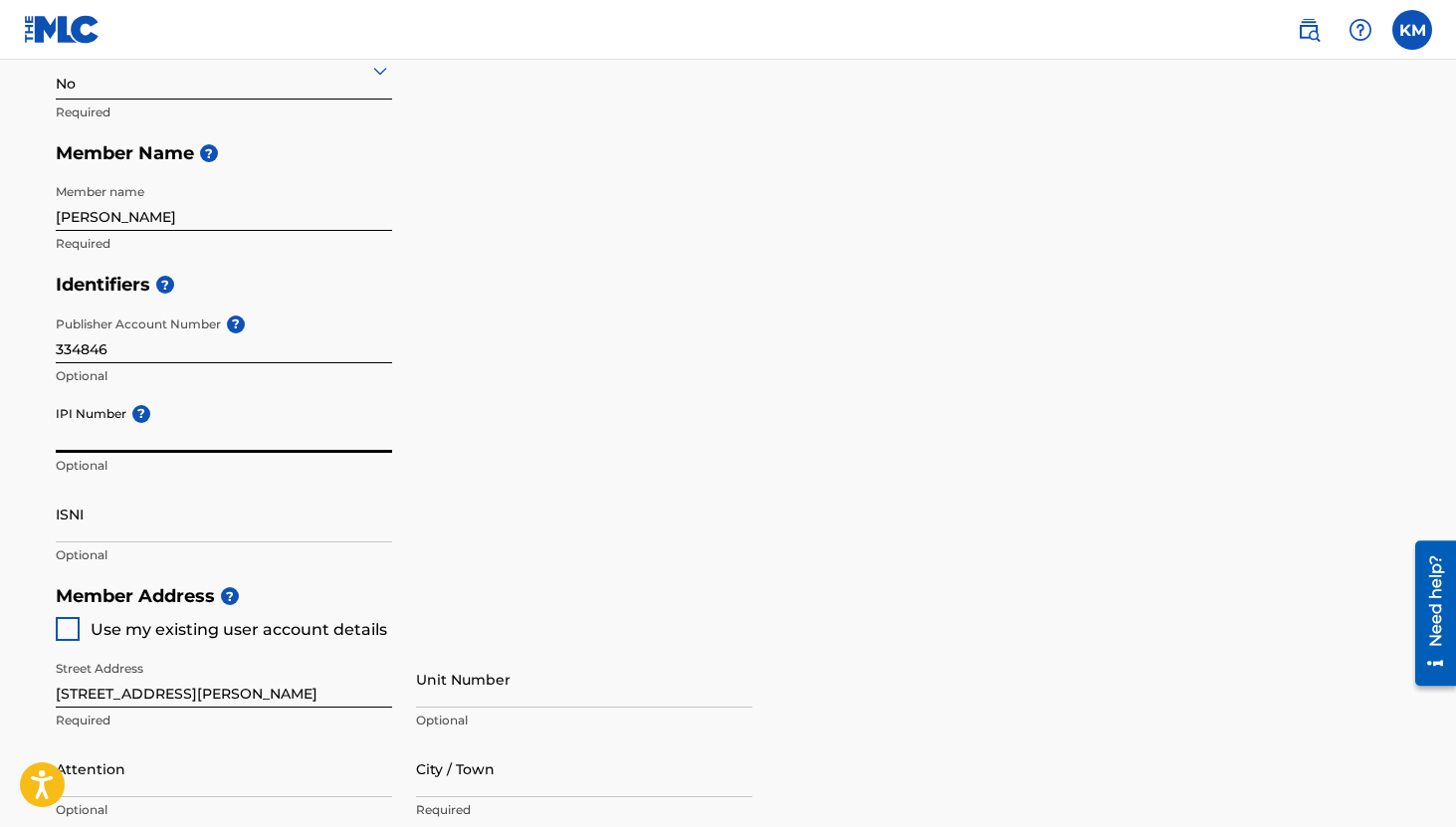 click on "IPI Number ?" at bounding box center [224, 424] 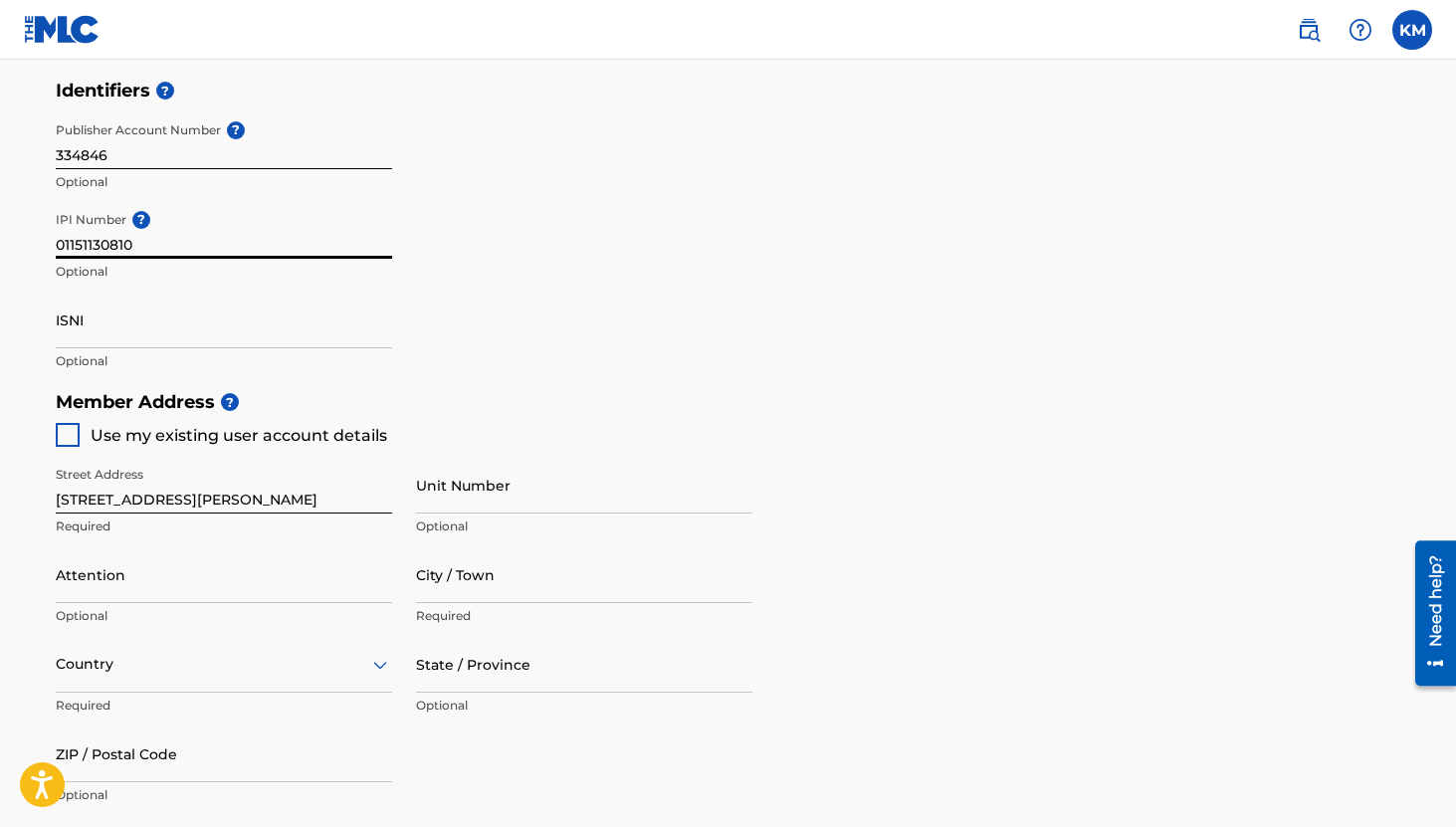 scroll, scrollTop: 593, scrollLeft: 0, axis: vertical 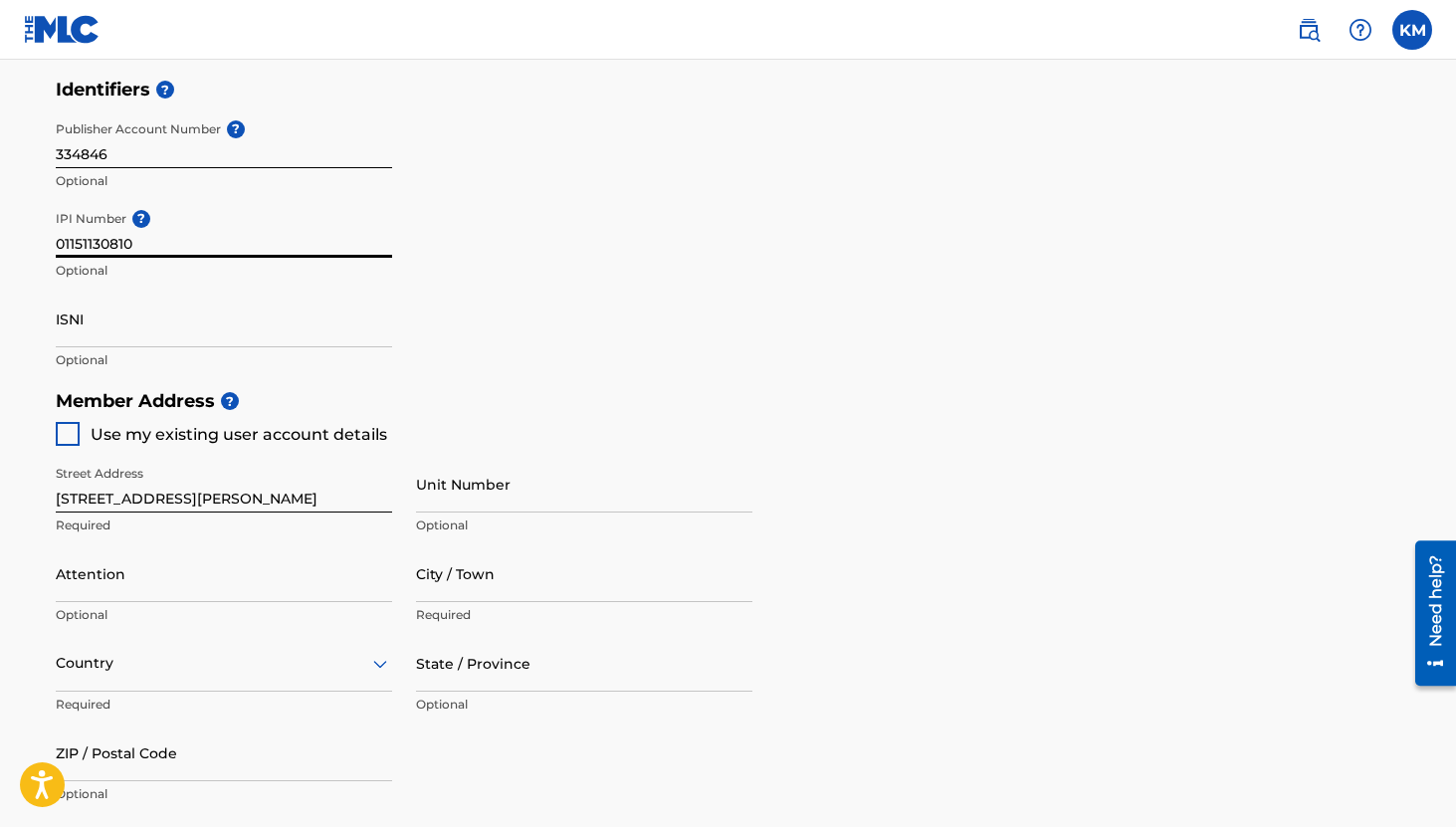 type on "01151130810" 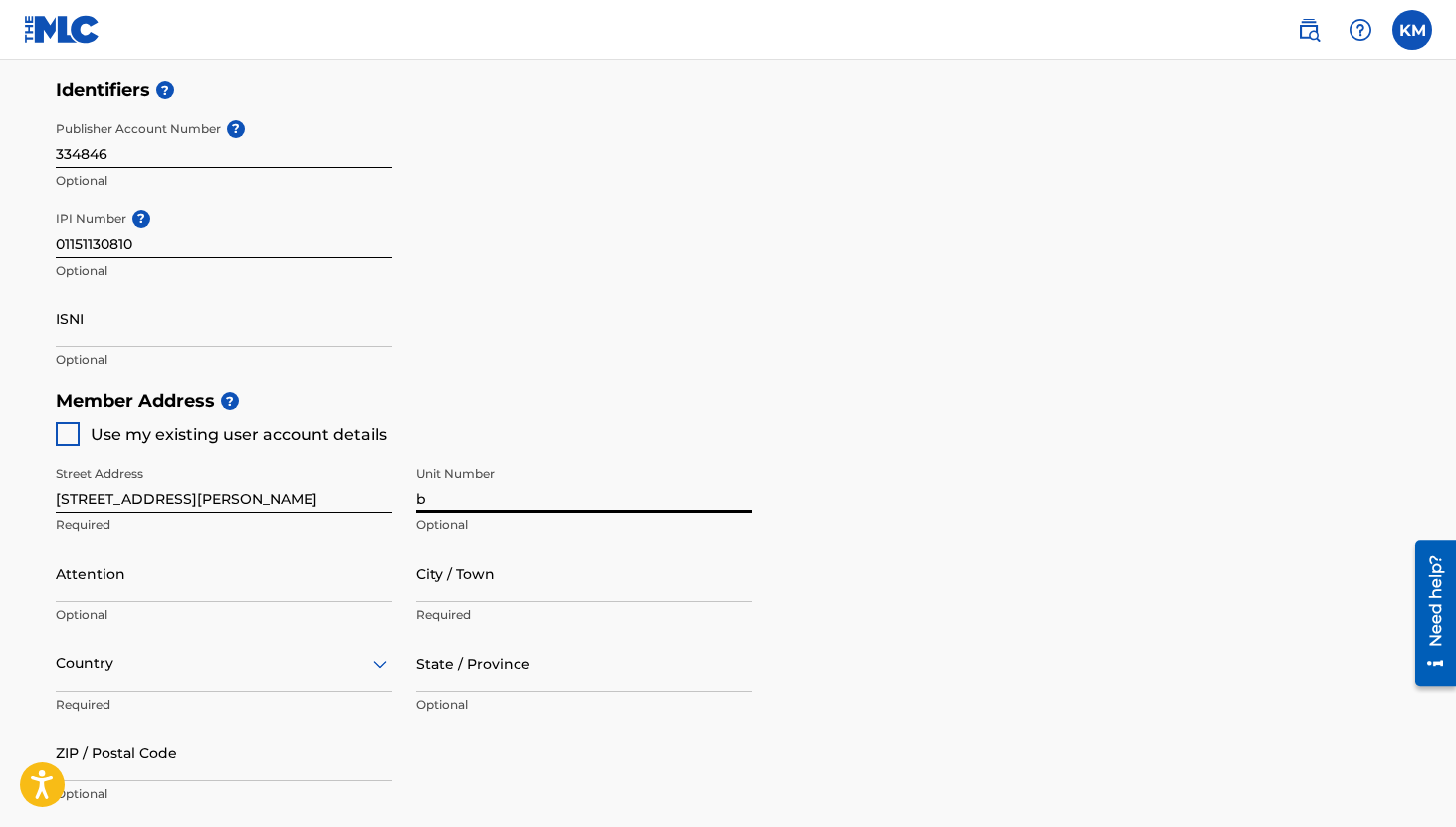type on "b" 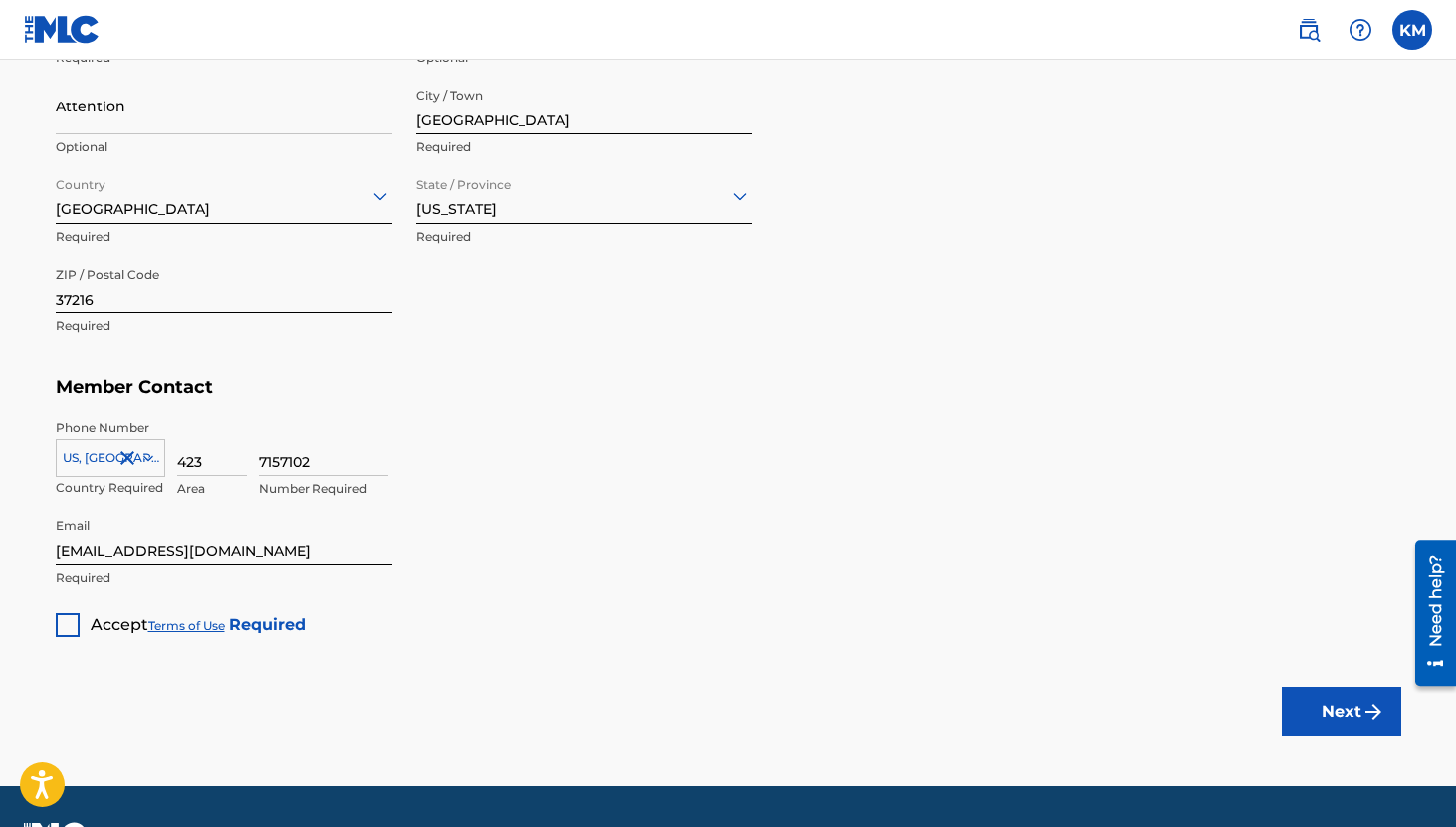 scroll, scrollTop: 1099, scrollLeft: 0, axis: vertical 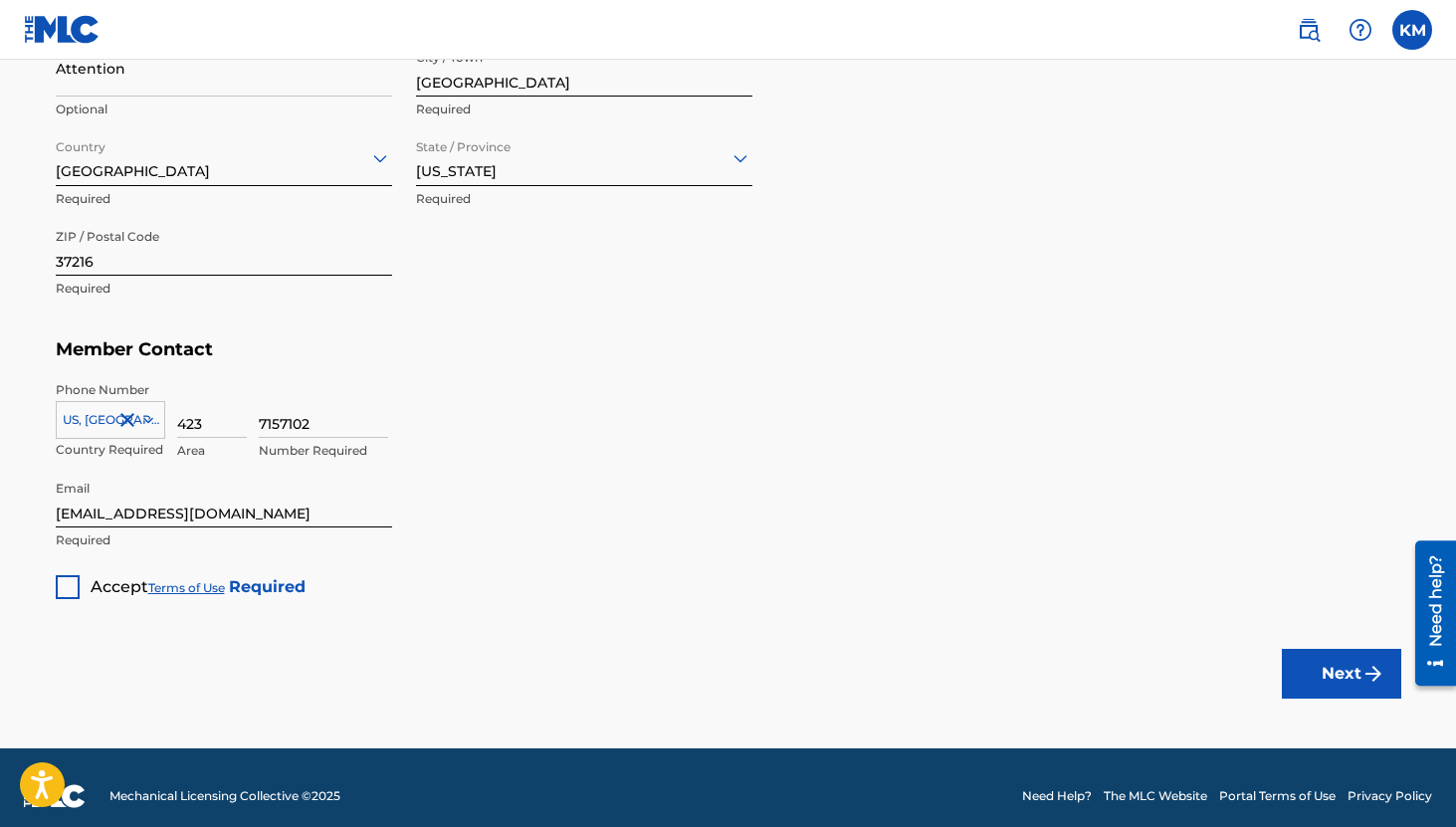 click at bounding box center (68, 587) 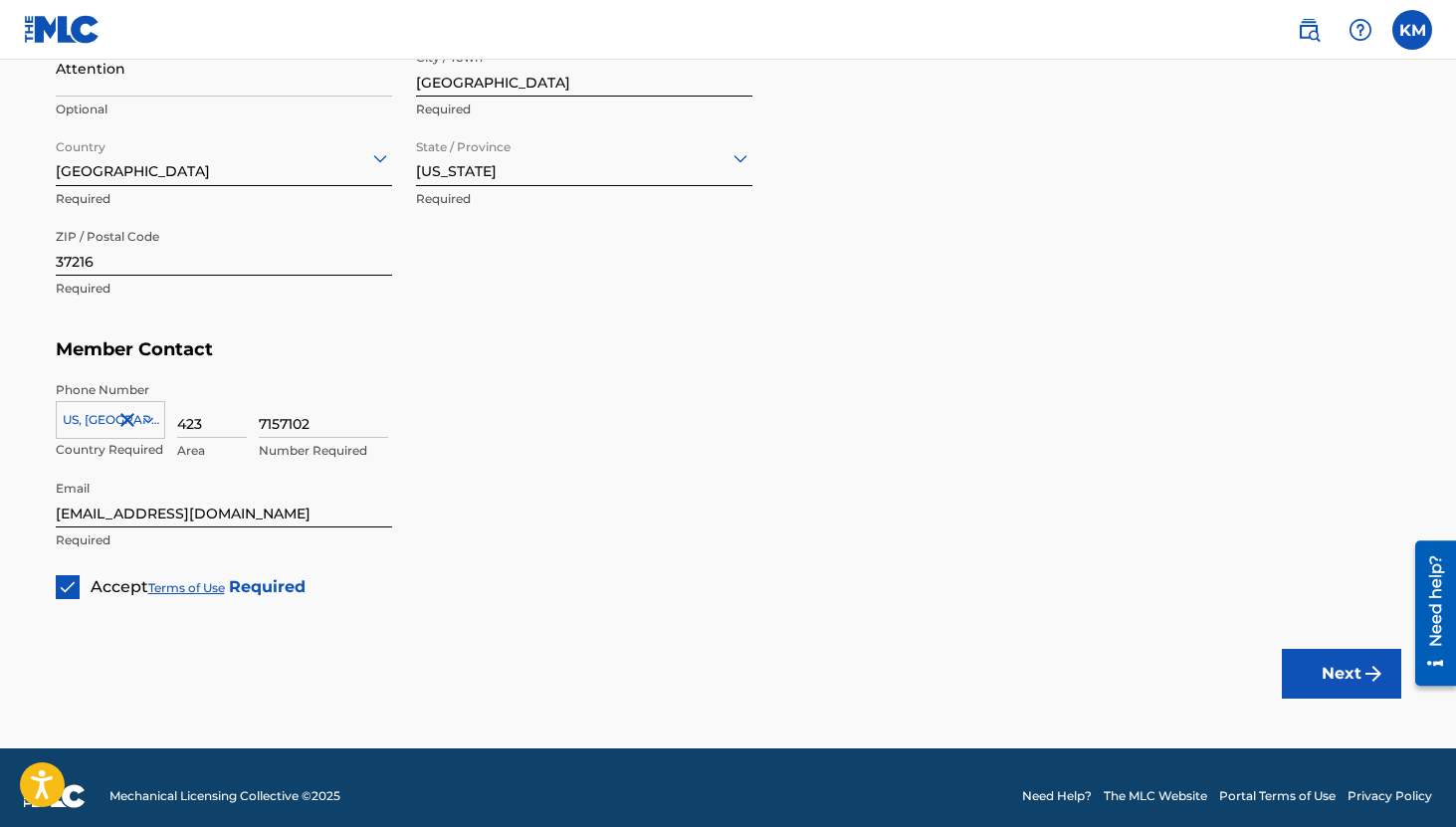 click on "Next" at bounding box center [1342, 674] 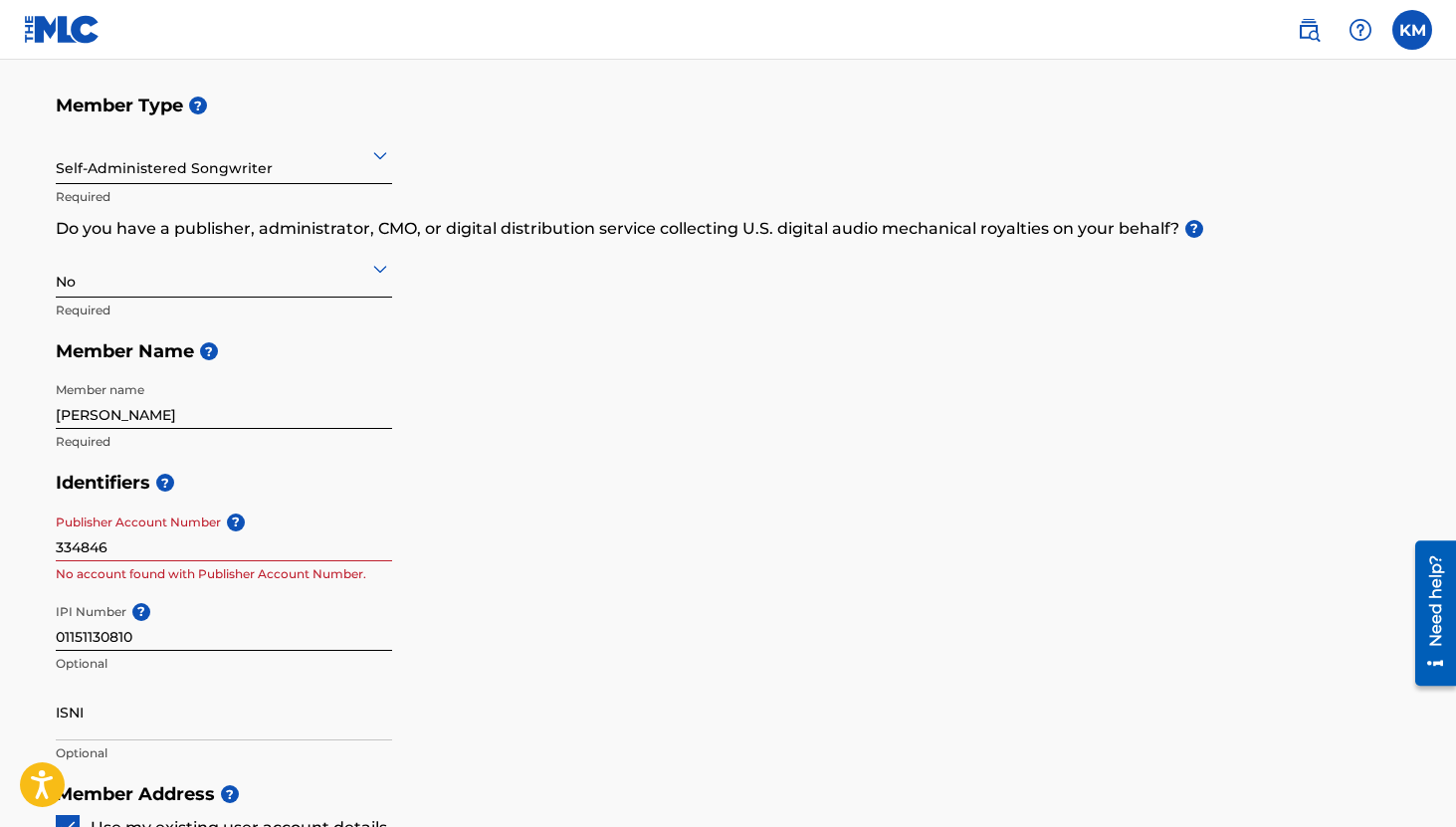 scroll, scrollTop: 201, scrollLeft: 0, axis: vertical 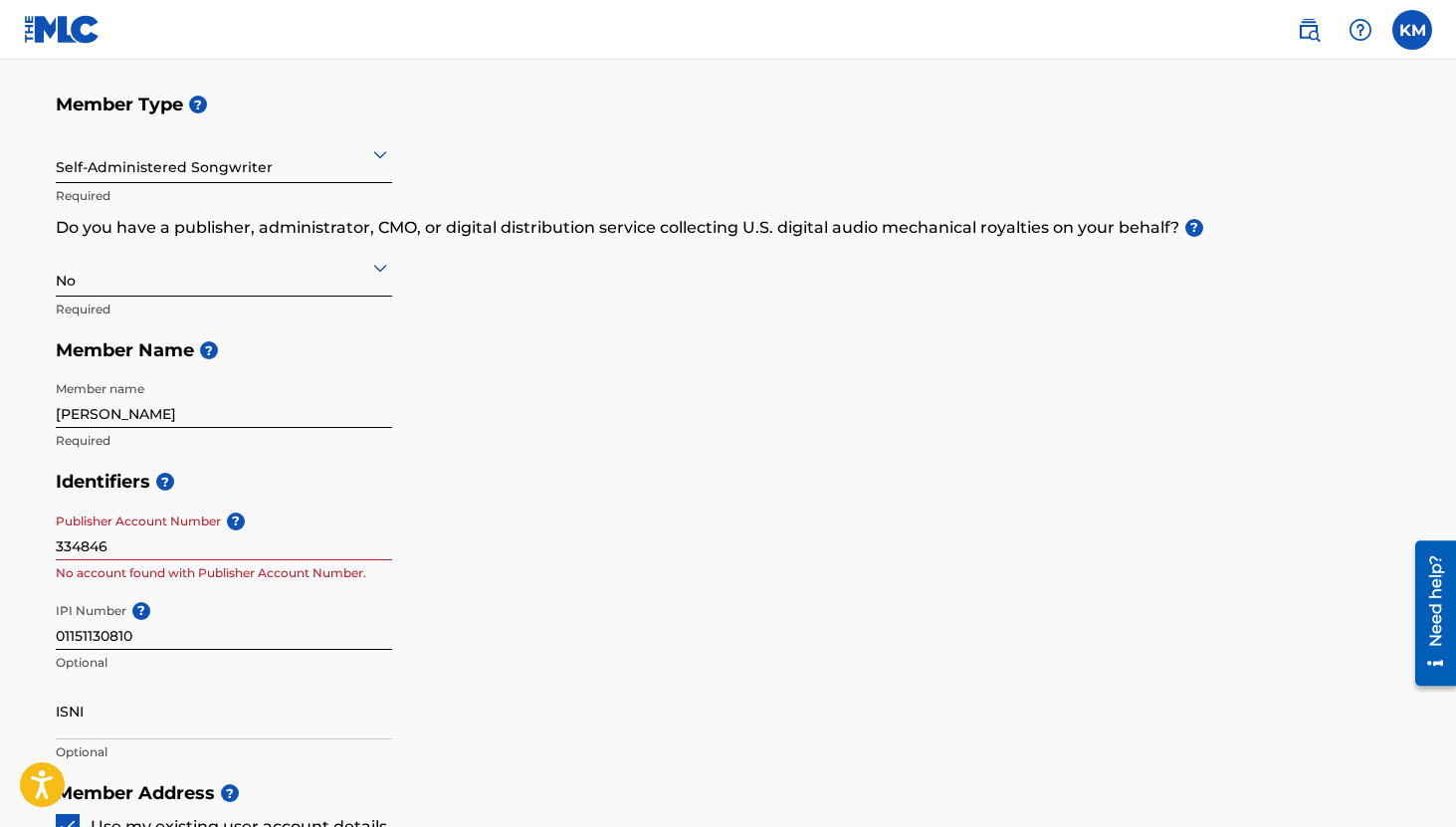click on "334846" at bounding box center [224, 531] 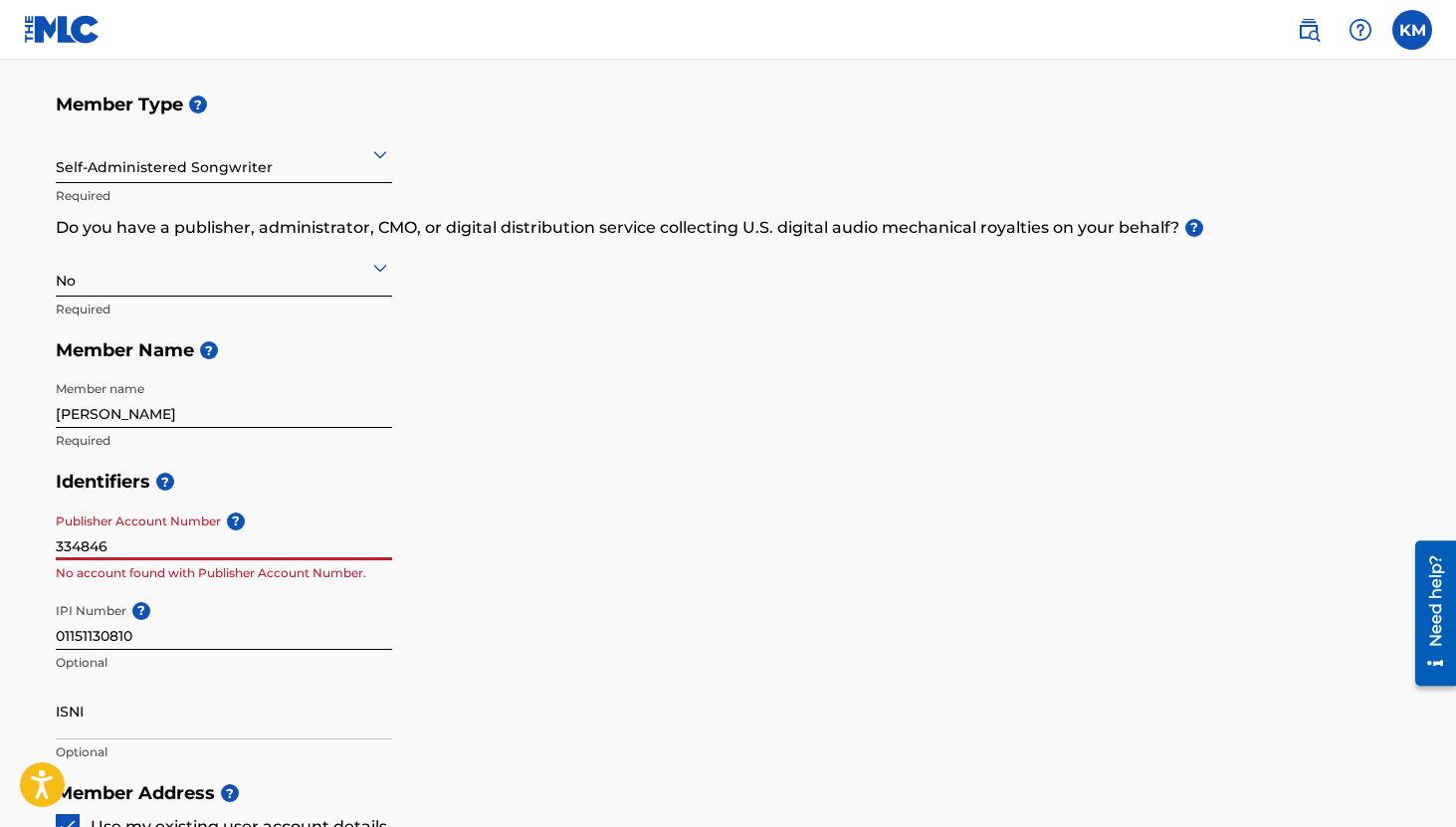 click on "334846" at bounding box center [224, 531] 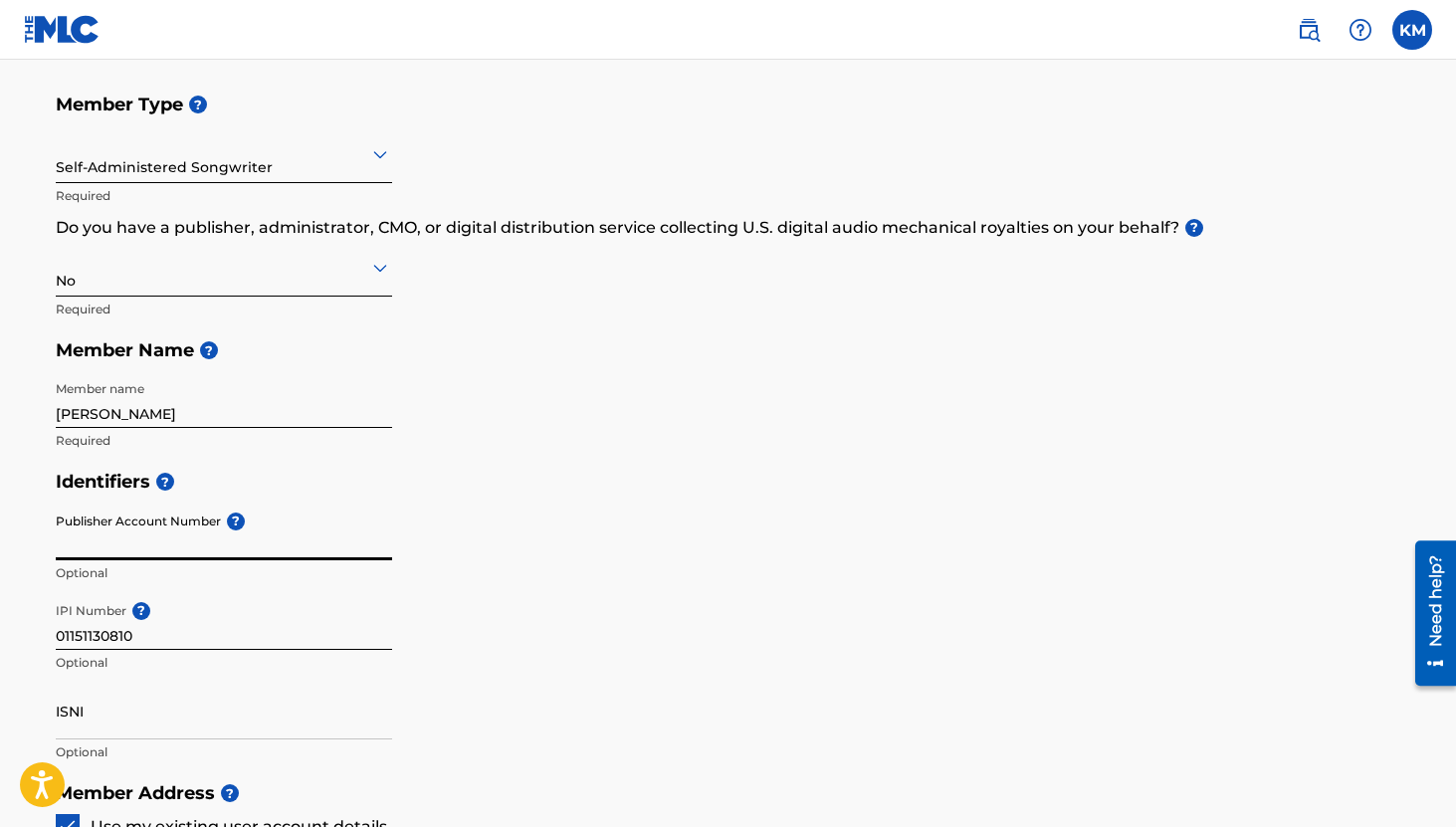 type 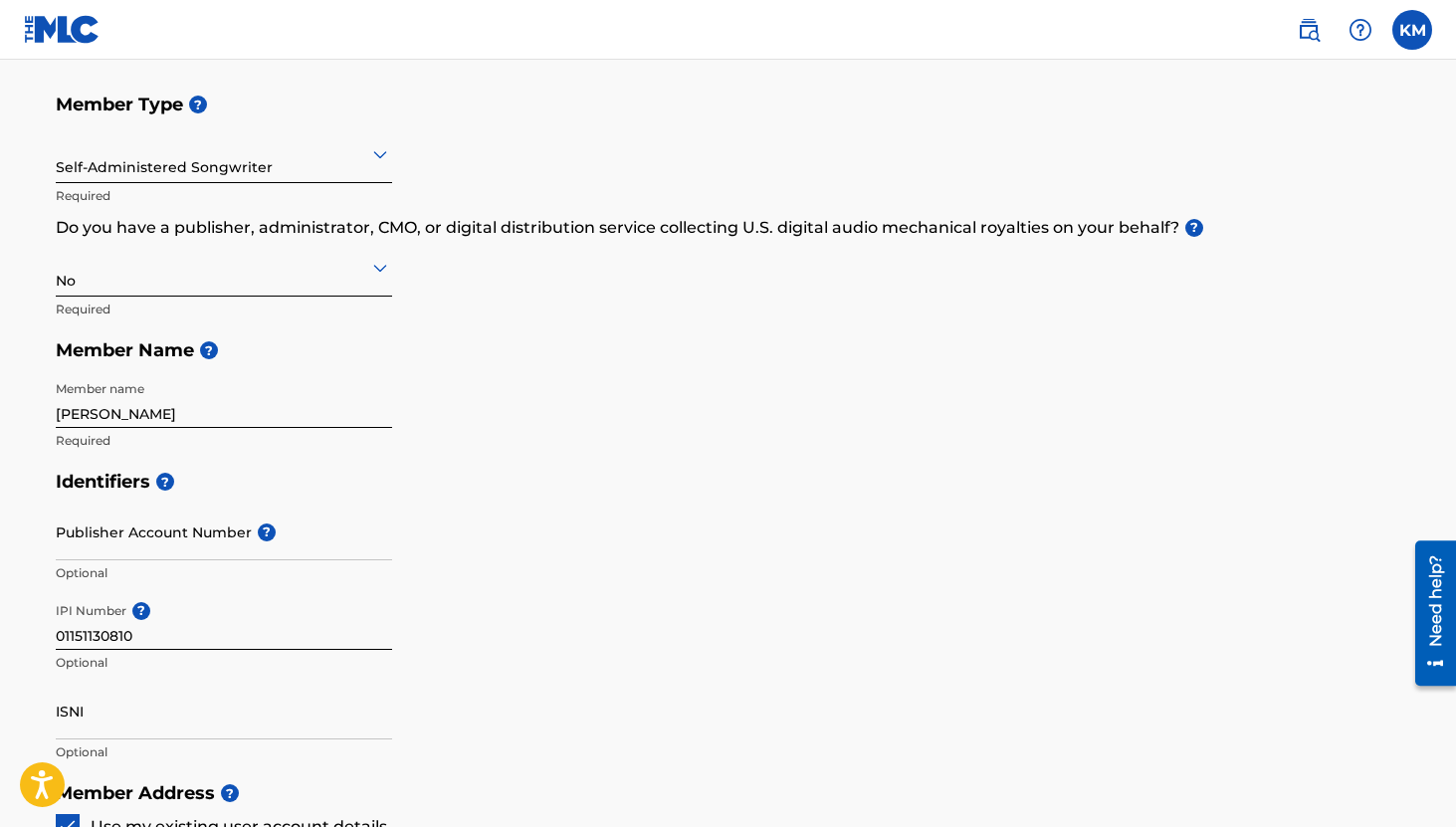 click at bounding box center (1309, 30) 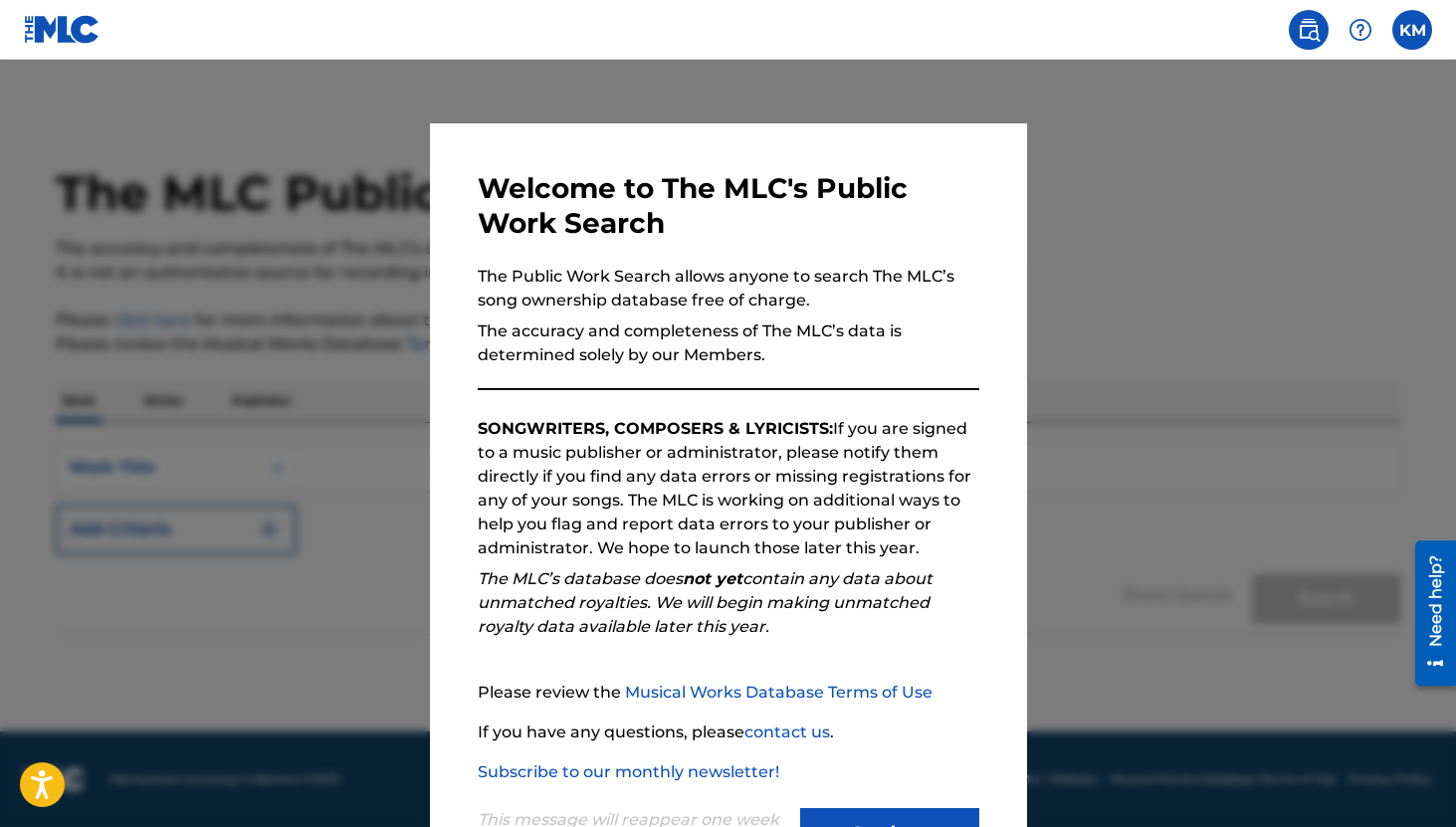 scroll, scrollTop: 84, scrollLeft: 0, axis: vertical 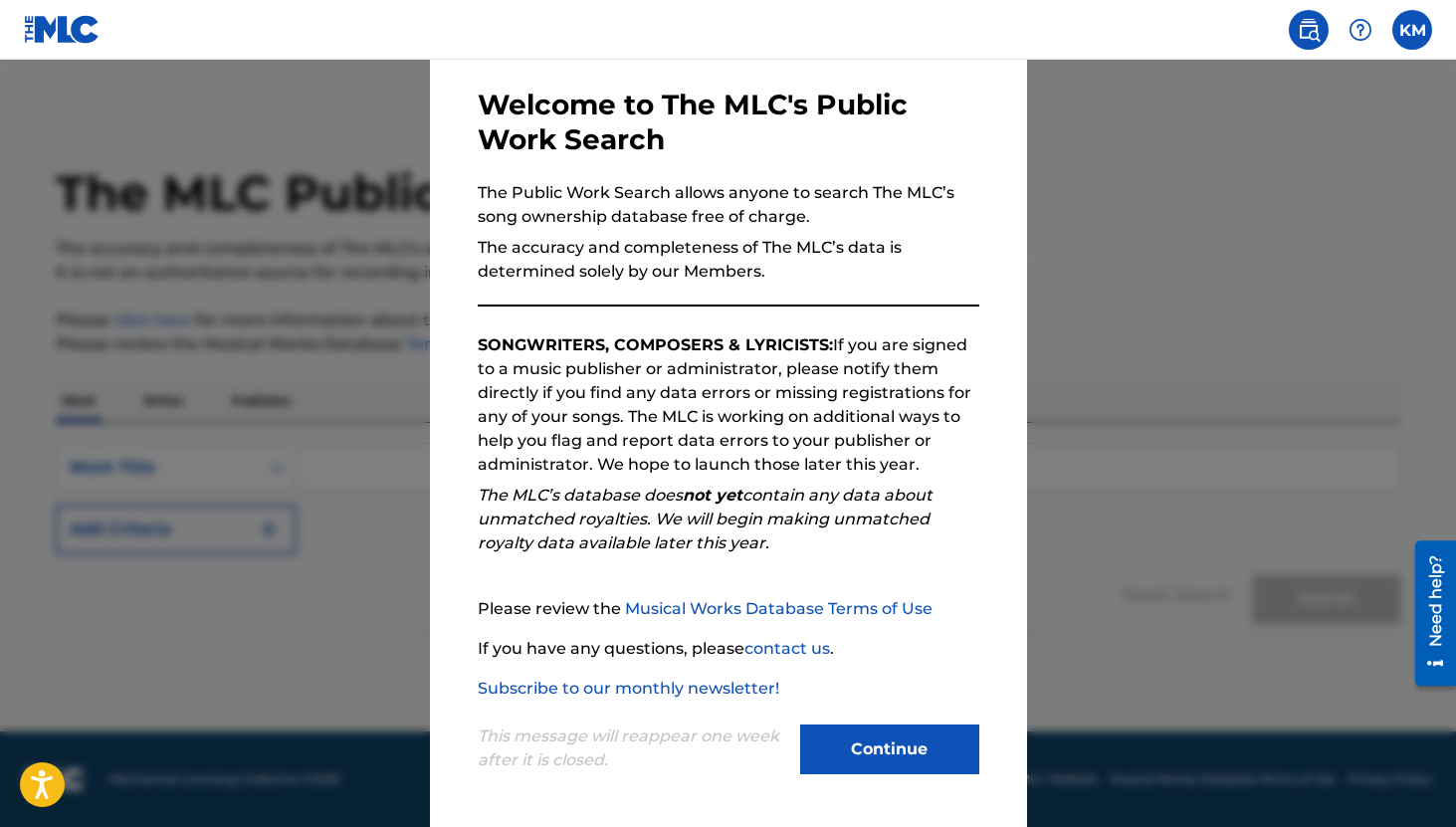 click at bounding box center [728, 473] 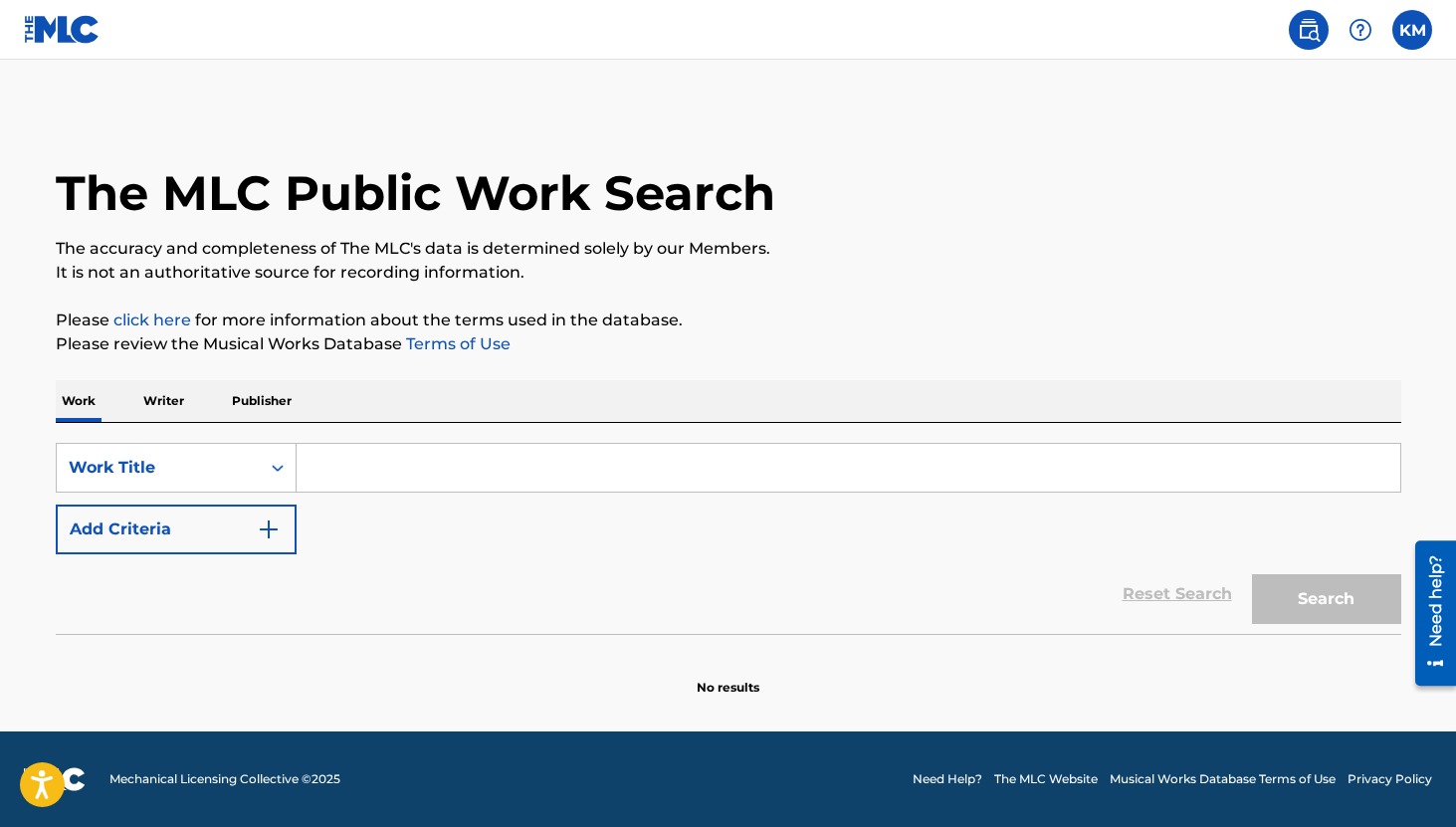 click at bounding box center (848, 468) 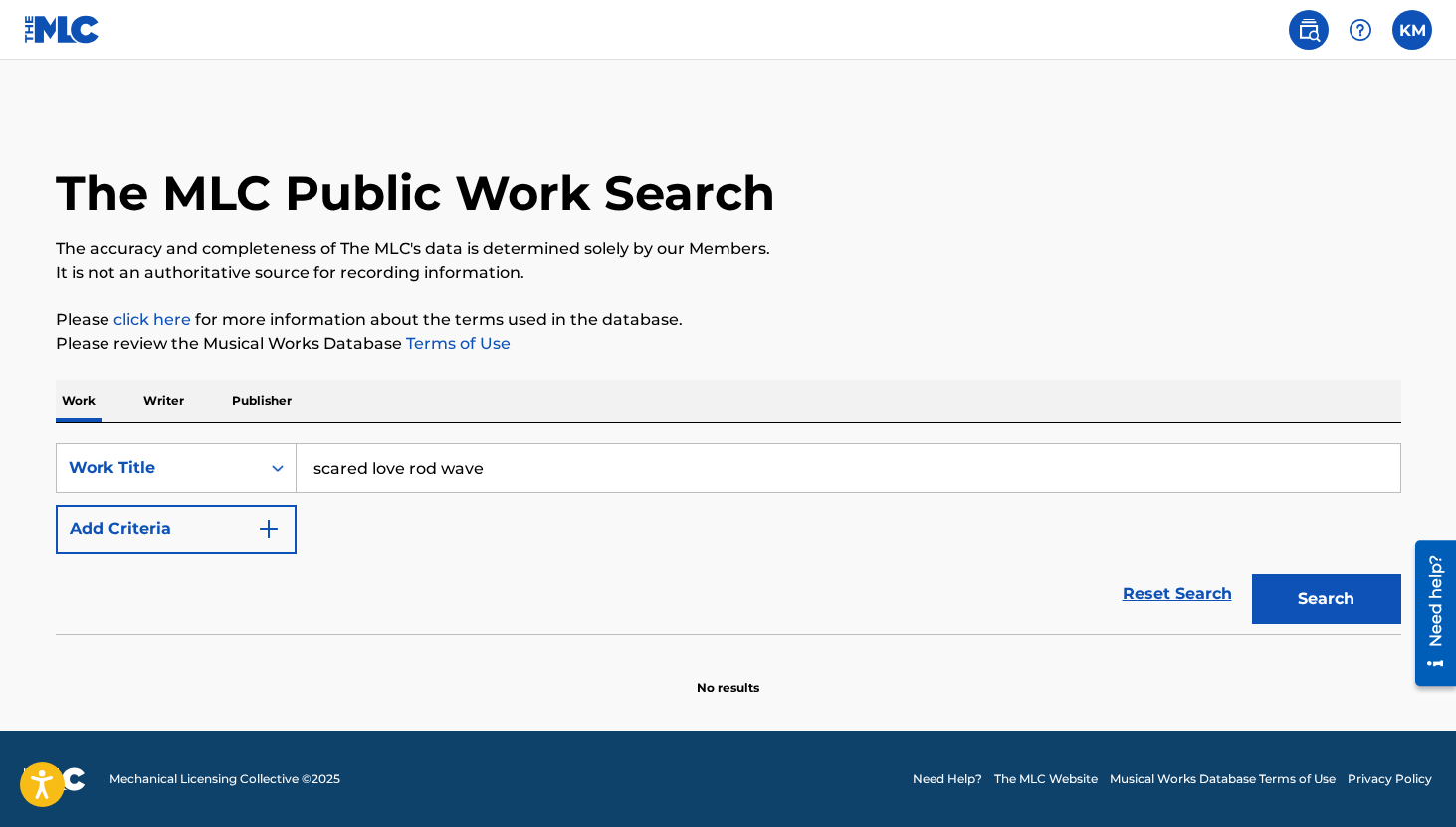 type on "scared love rod wave" 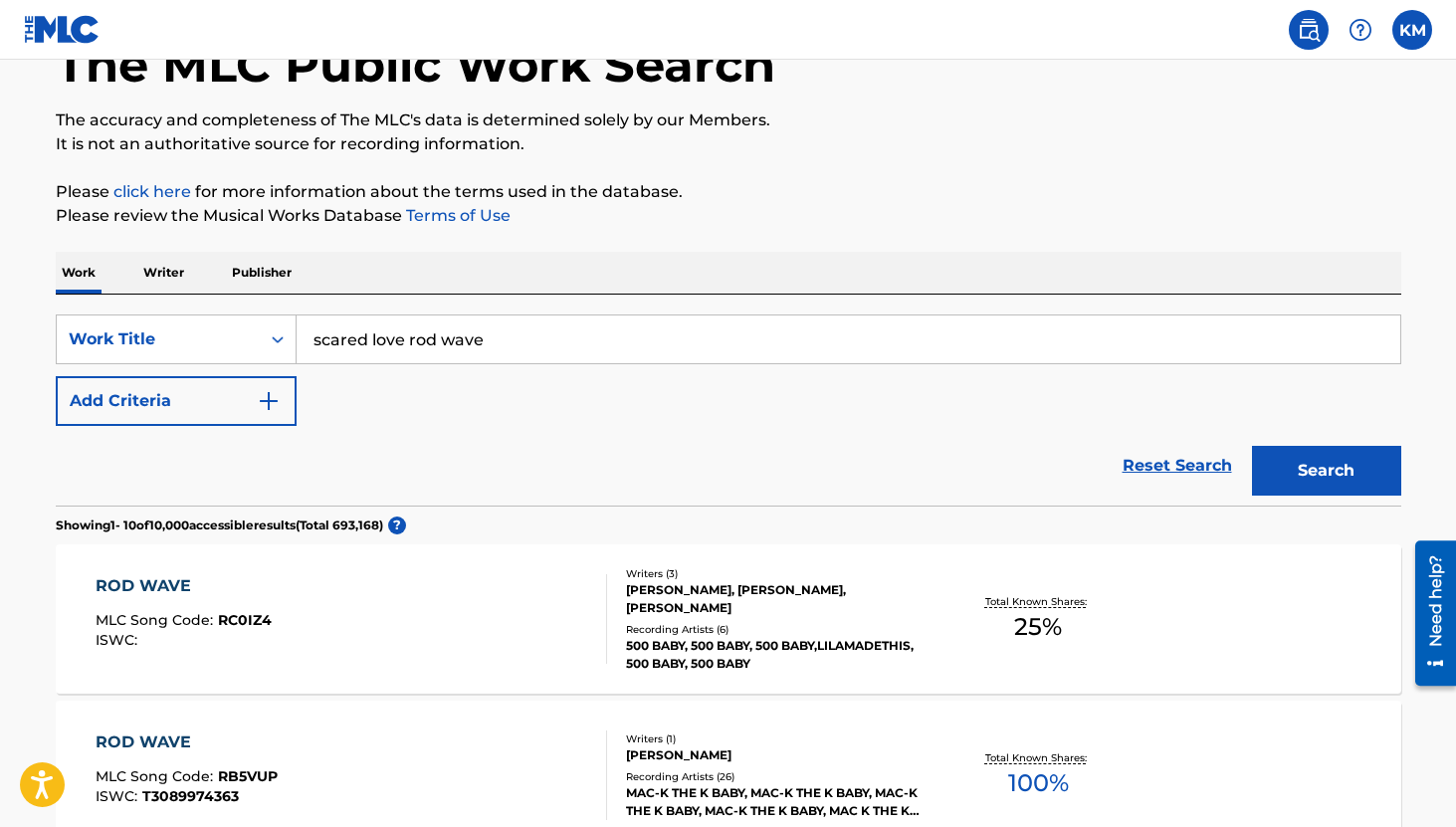 scroll, scrollTop: 230, scrollLeft: 0, axis: vertical 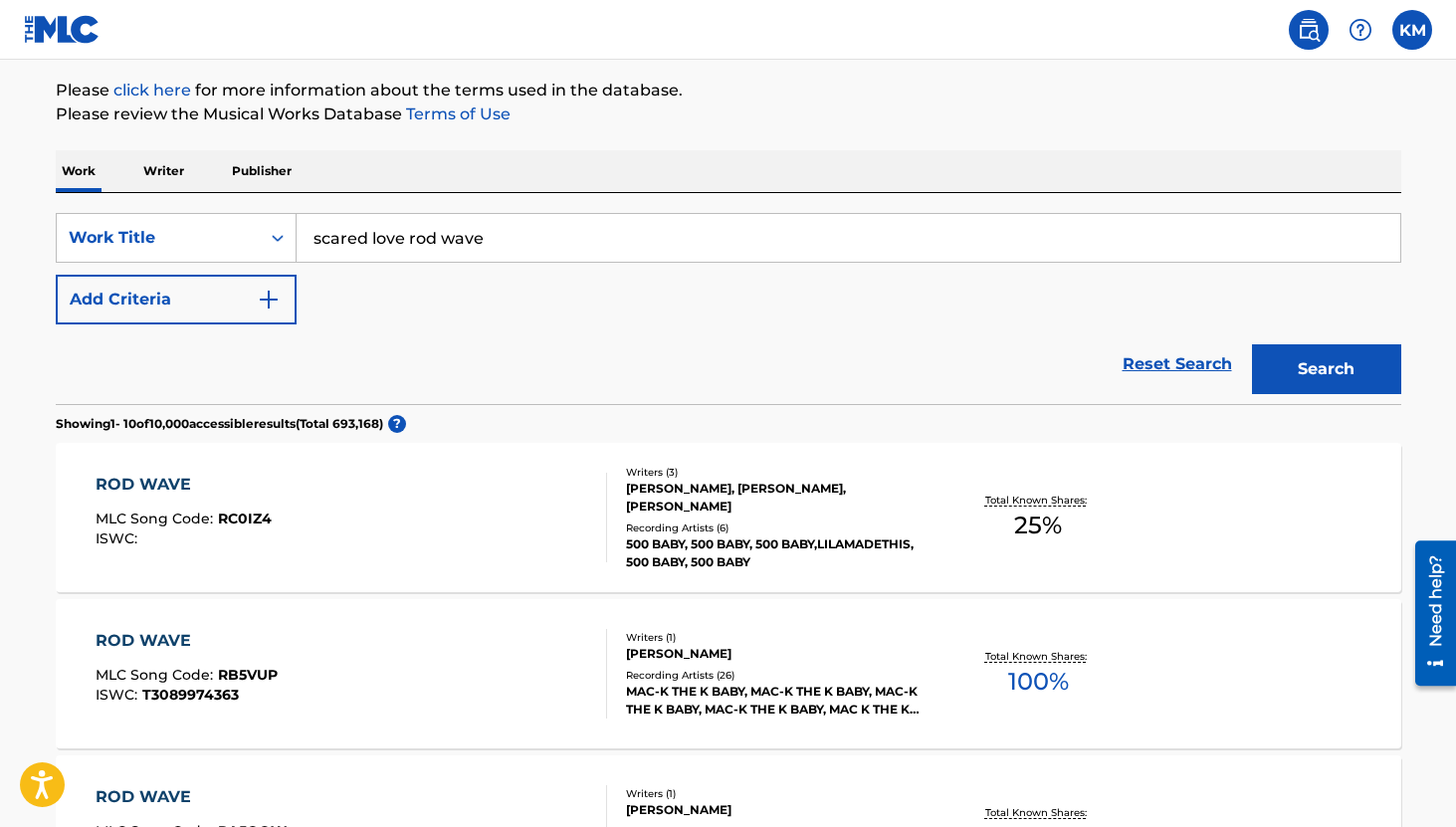 click on "ROD WAVE MLC Song Code : RC0IZ4 ISWC :" at bounding box center (351, 517) 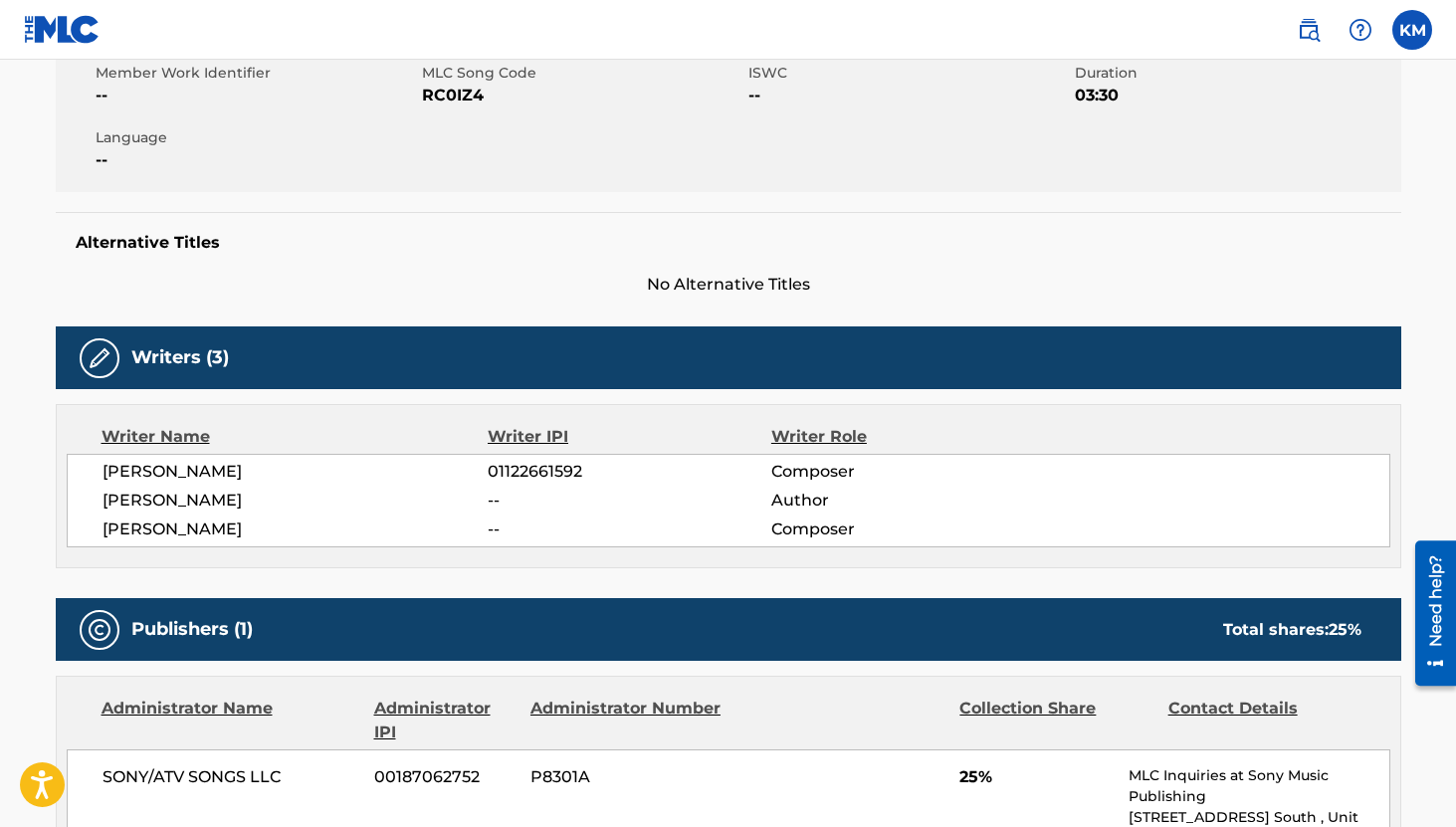 scroll, scrollTop: 0, scrollLeft: 0, axis: both 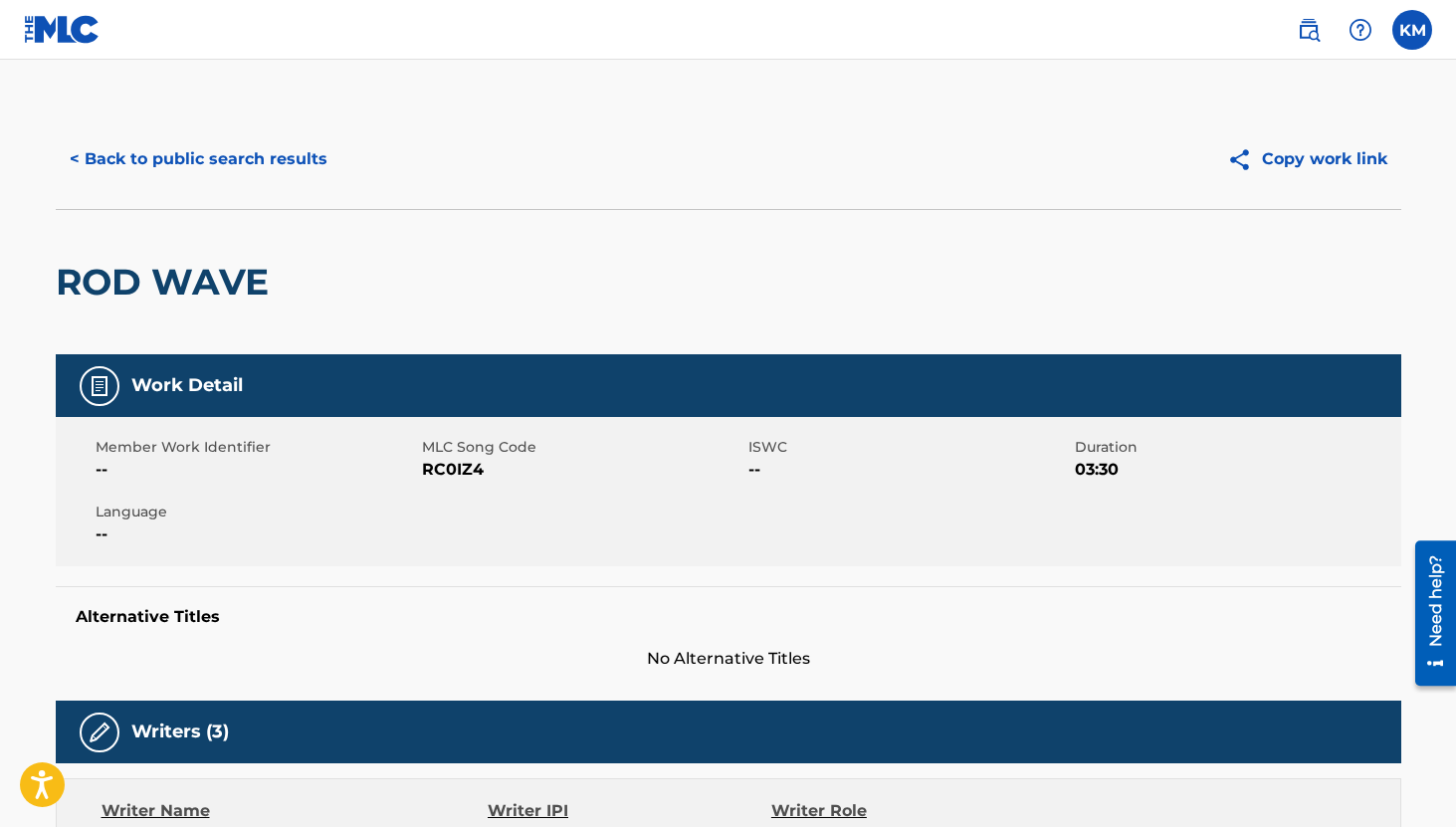 click on "< Back to public search results" at bounding box center (198, 159) 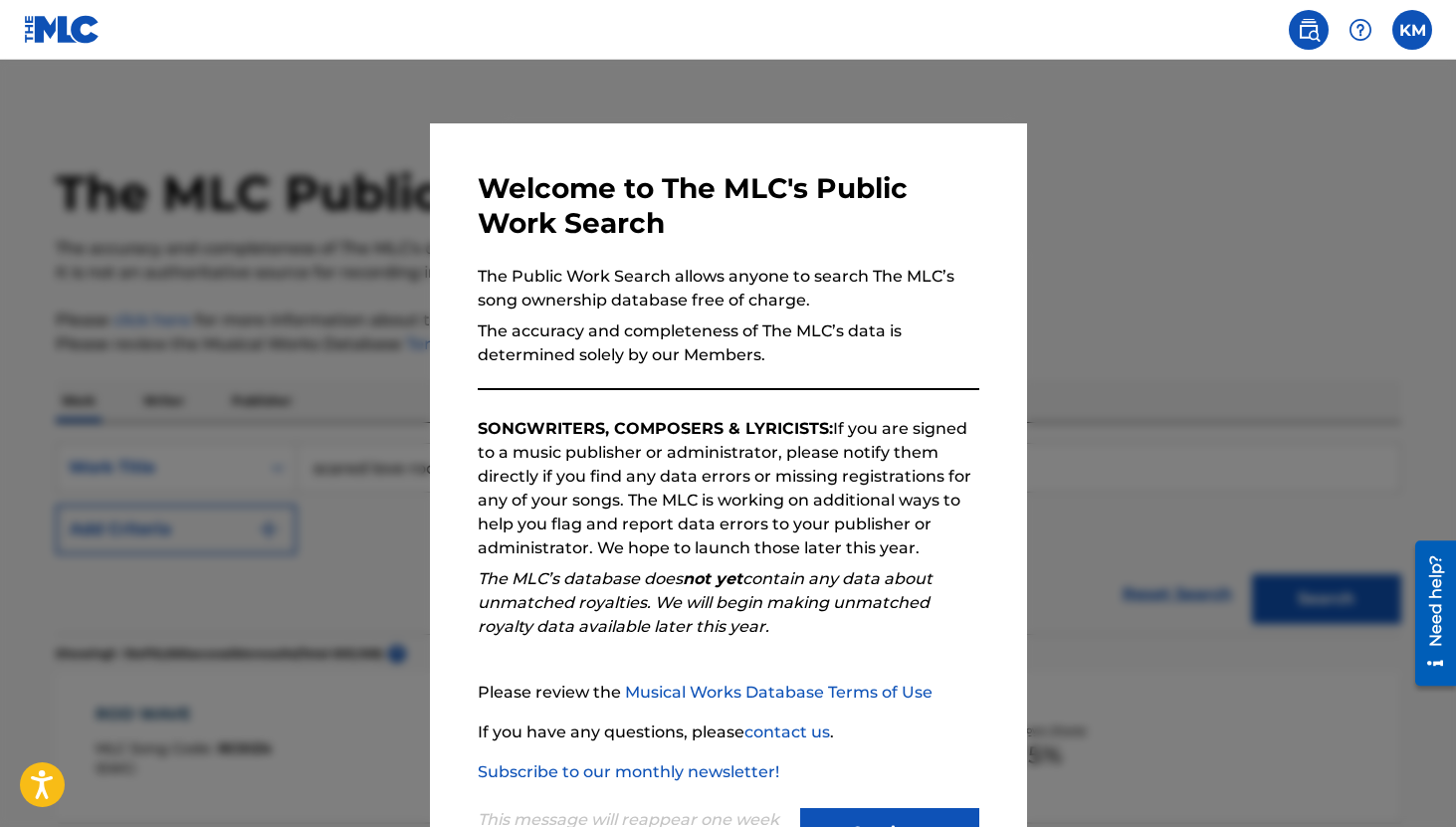 scroll, scrollTop: 230, scrollLeft: 0, axis: vertical 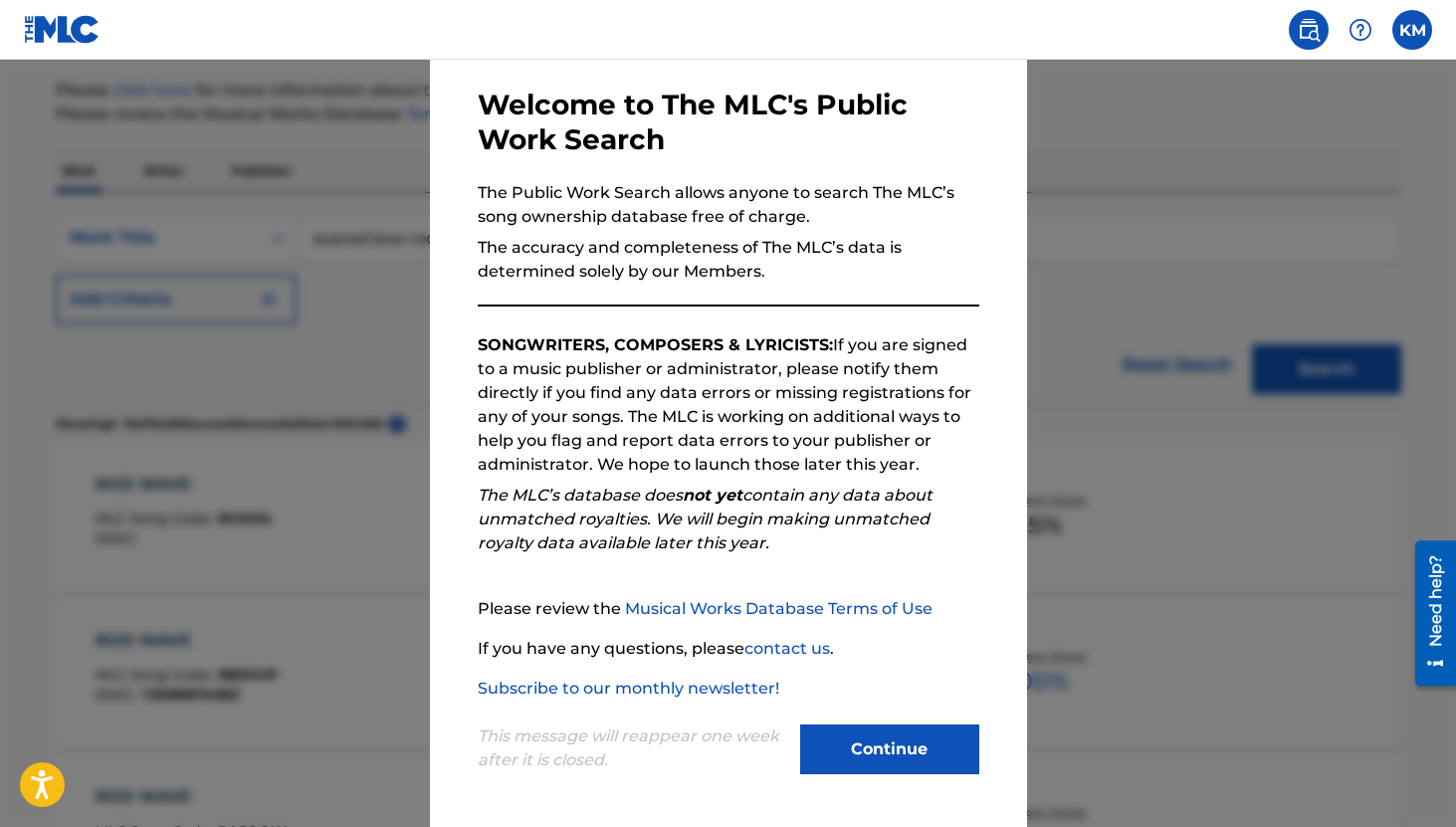 click on "Continue" at bounding box center [890, 749] 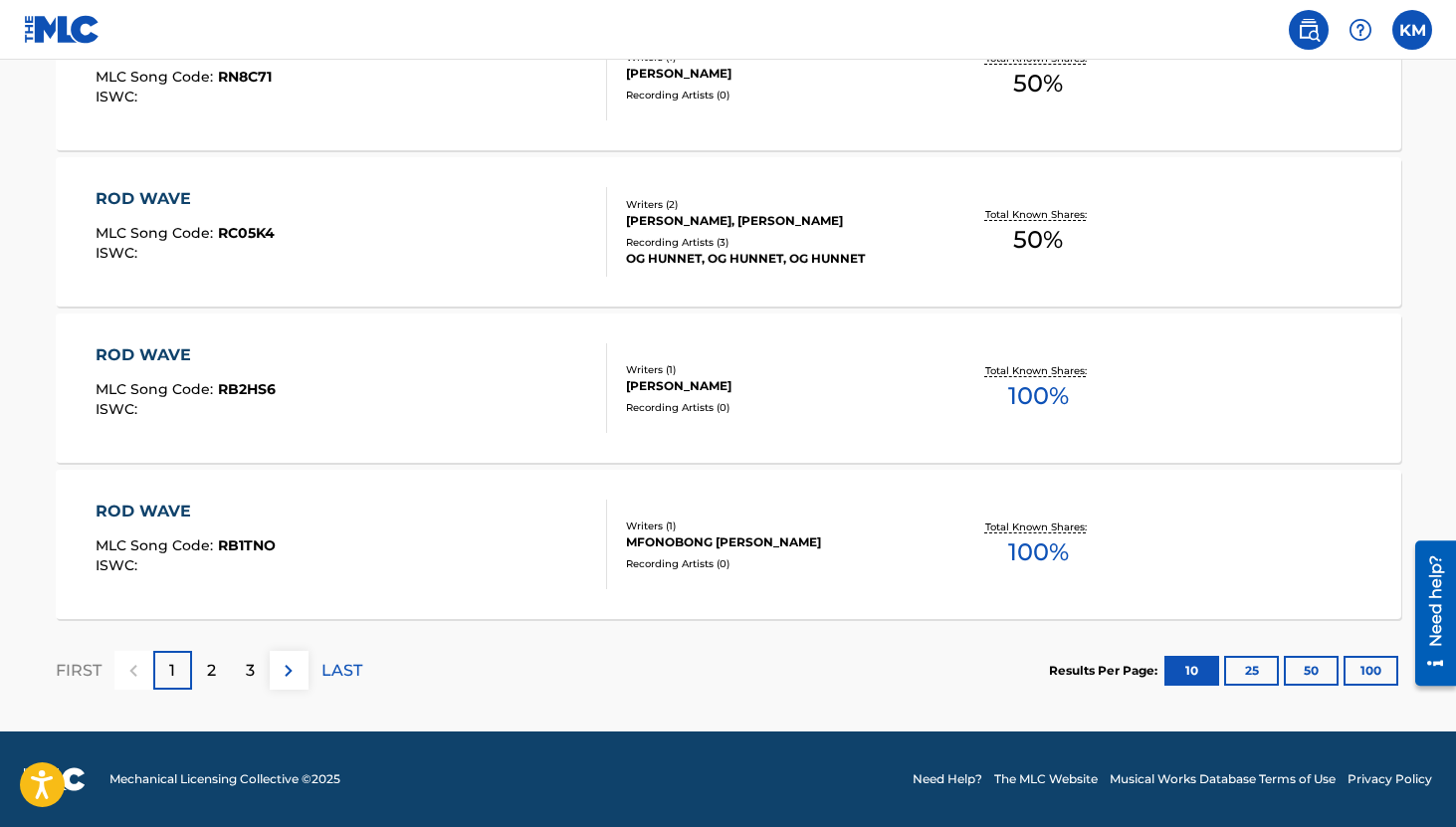 scroll, scrollTop: 0, scrollLeft: 0, axis: both 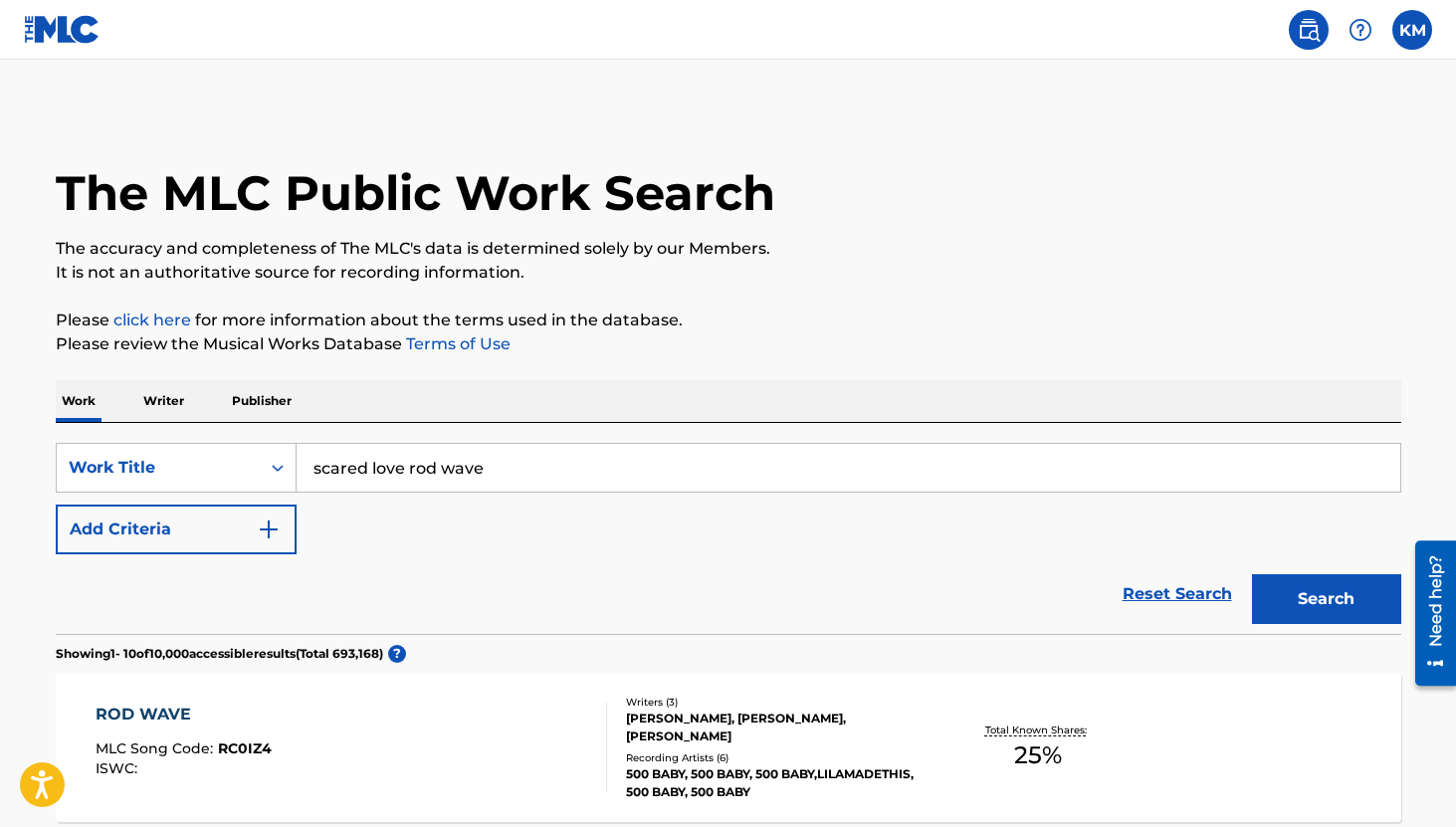 click on "scared love rod wave" at bounding box center (848, 468) 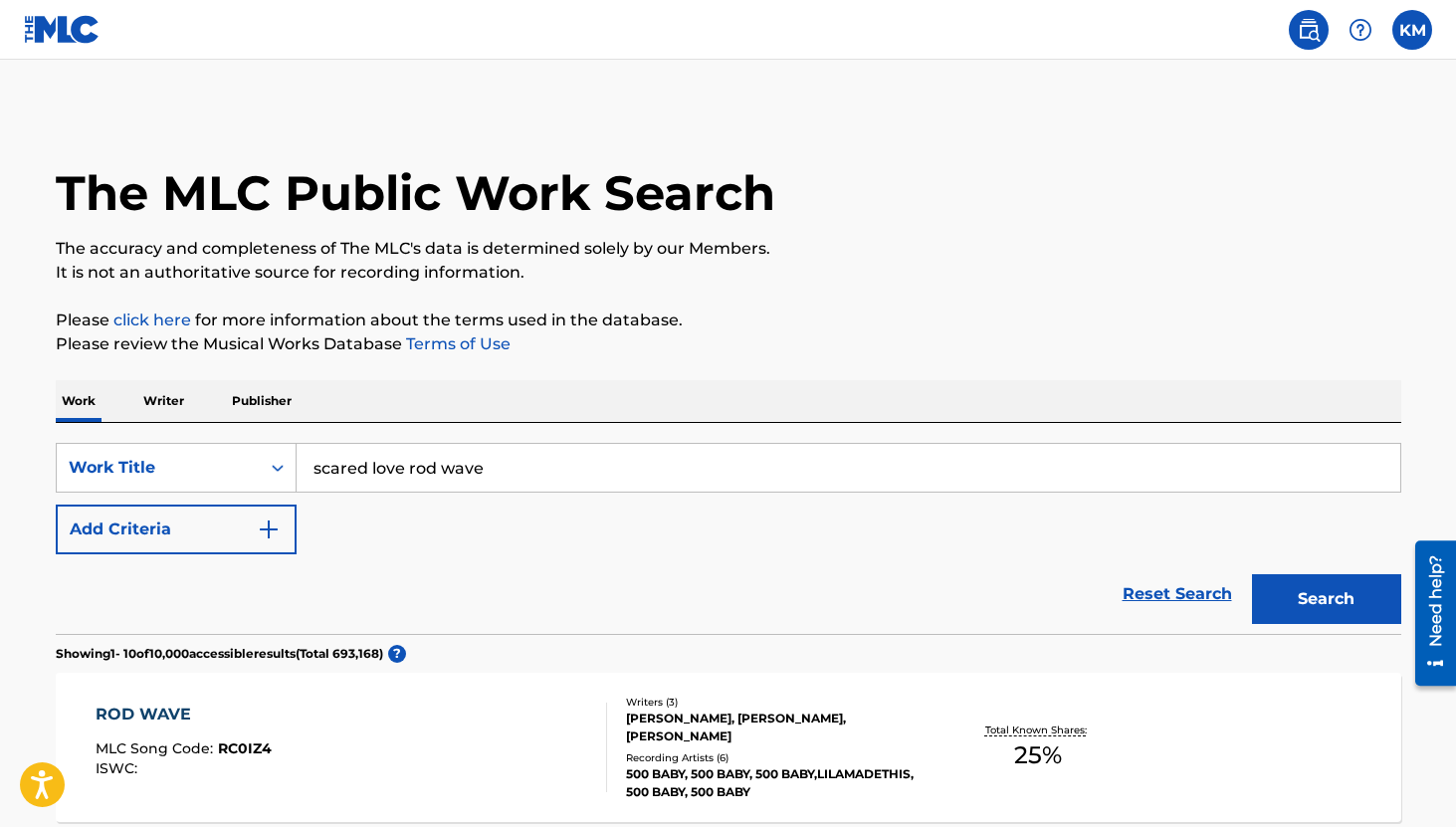 click on "Publisher" at bounding box center [262, 401] 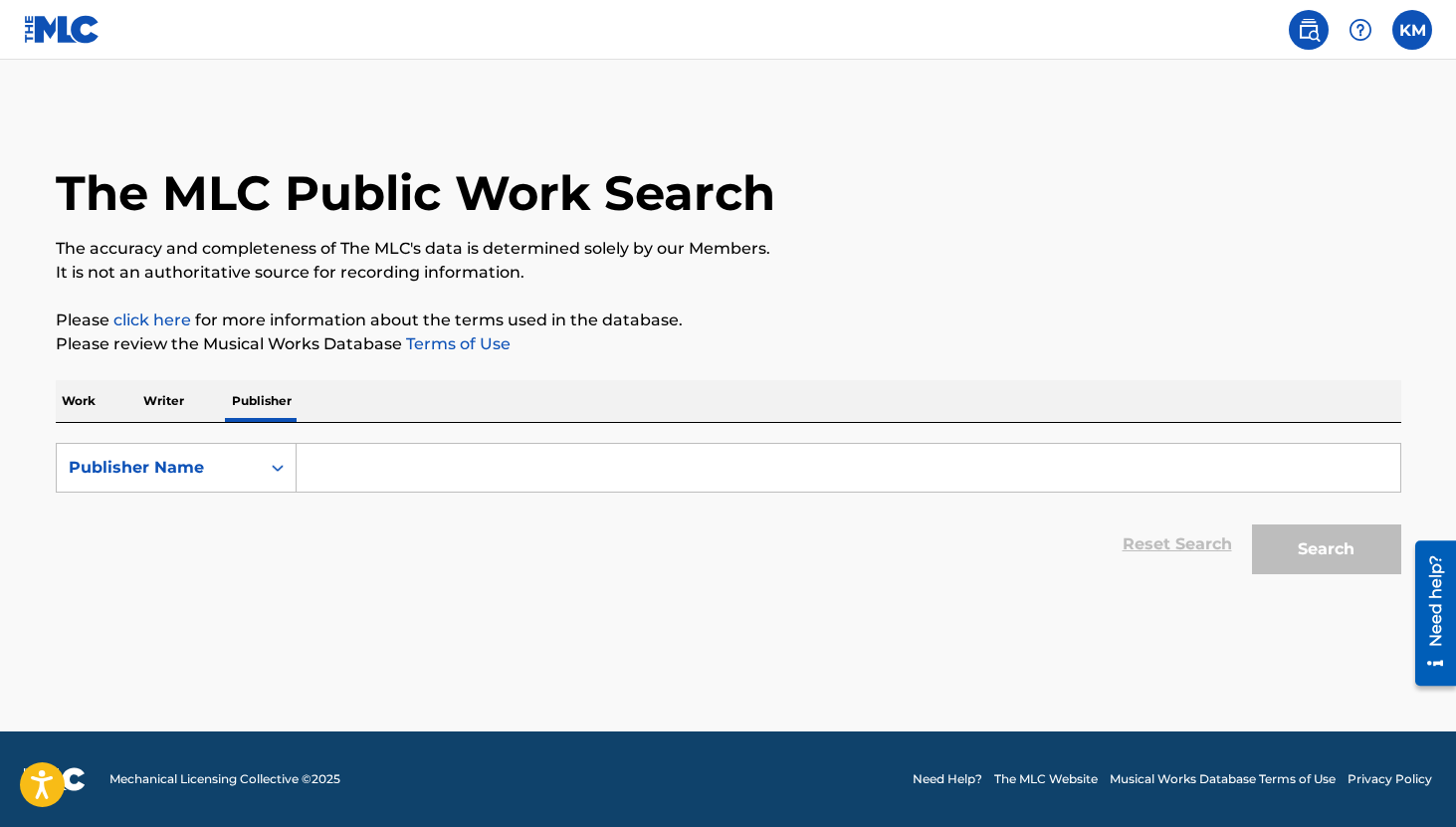 click at bounding box center [848, 468] 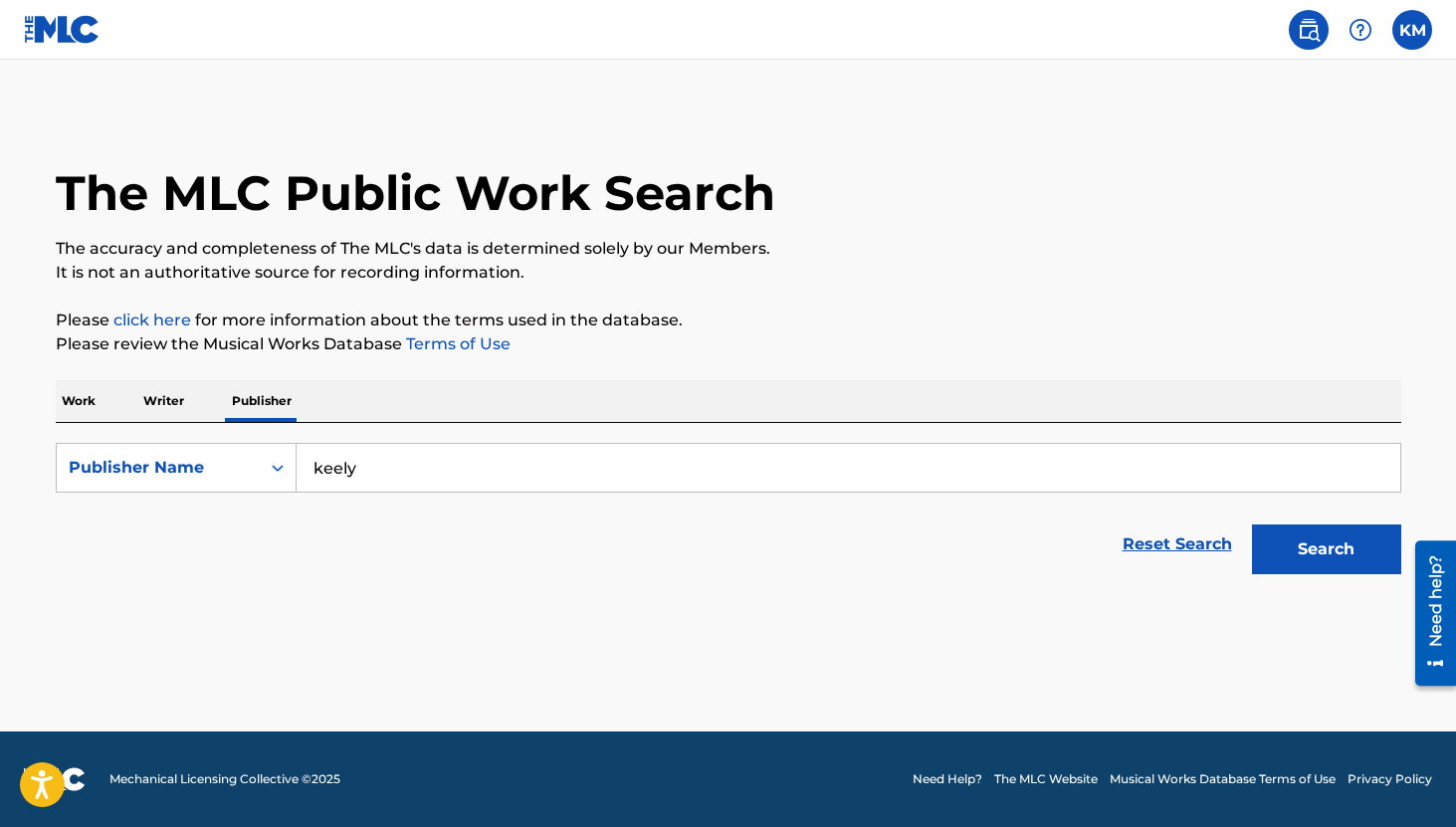type on "keely" 